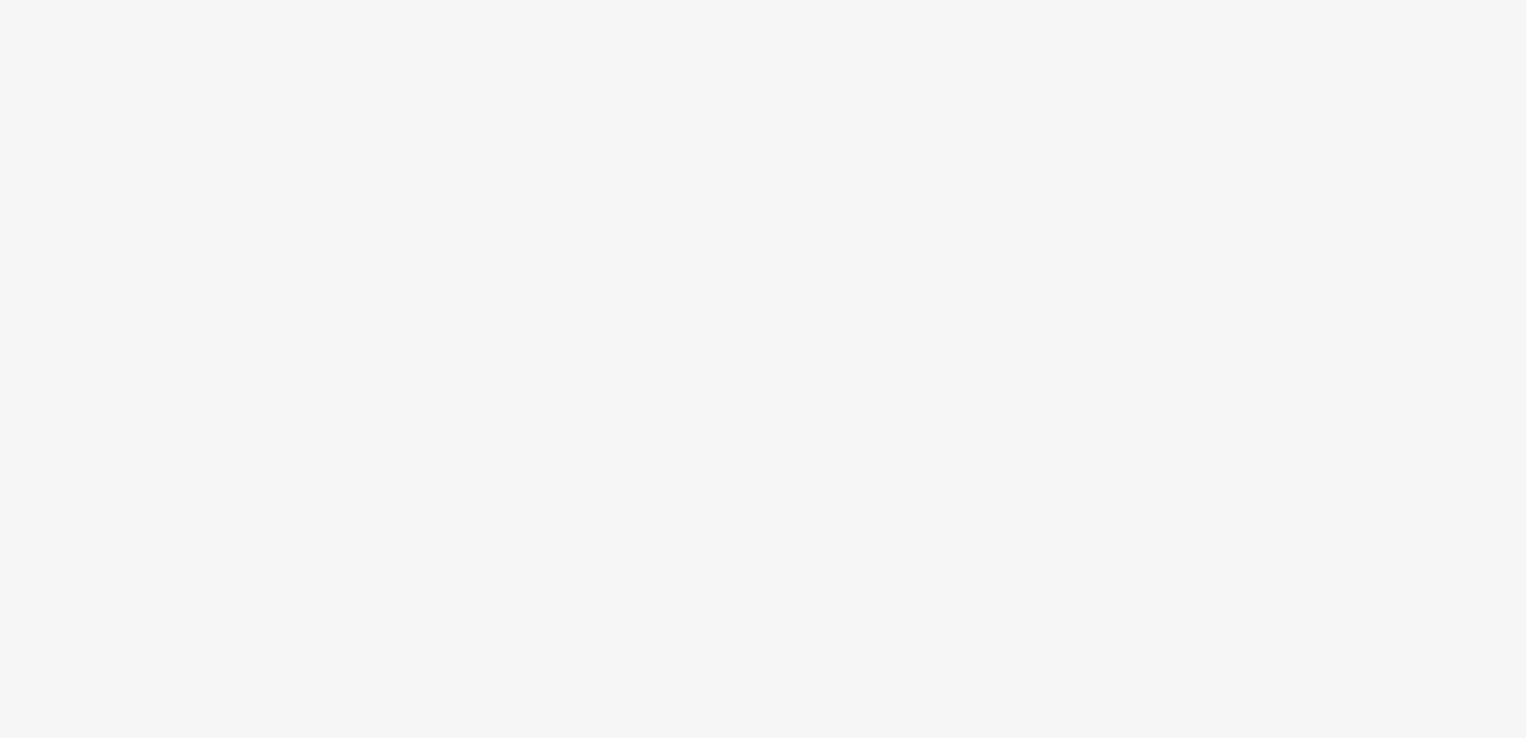 scroll, scrollTop: 0, scrollLeft: 0, axis: both 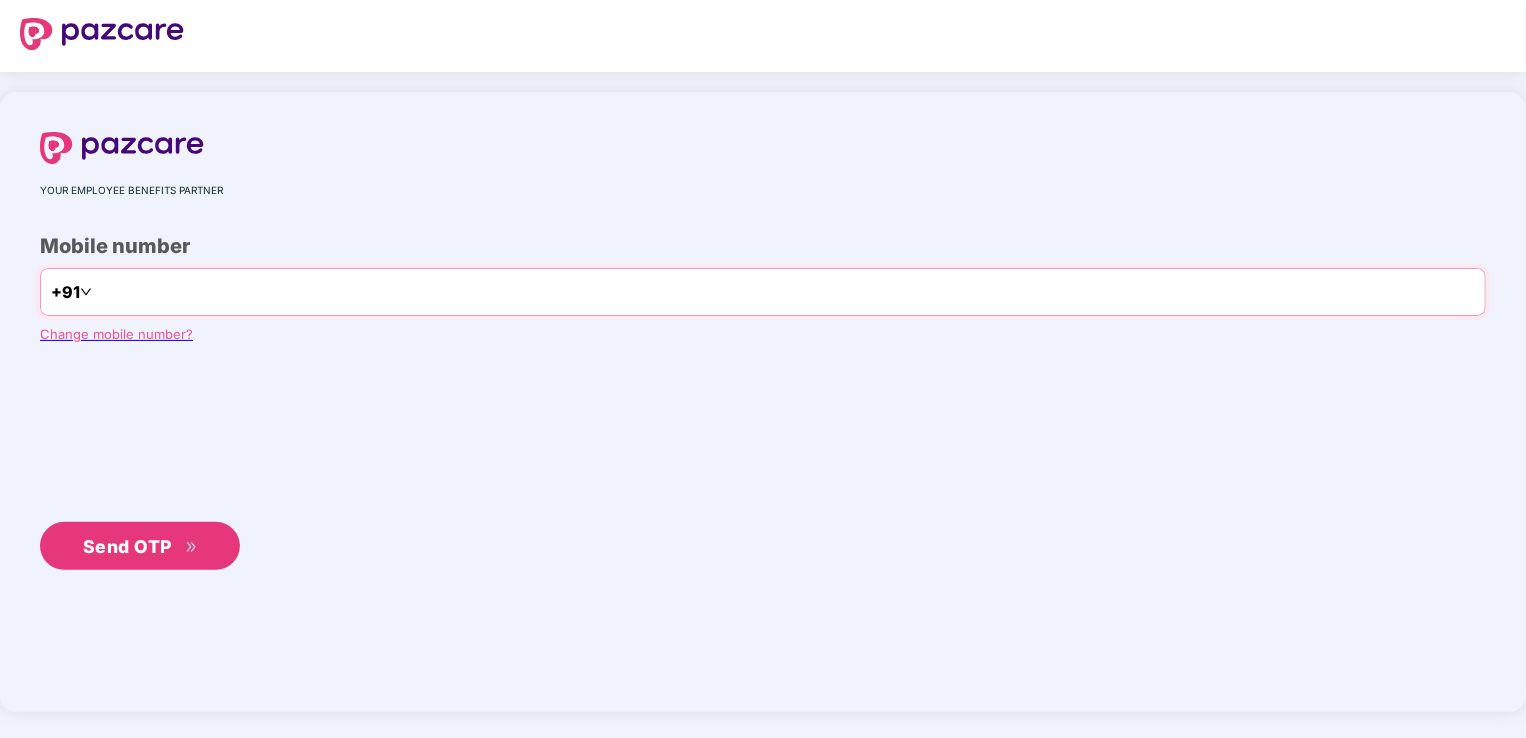 type on "**********" 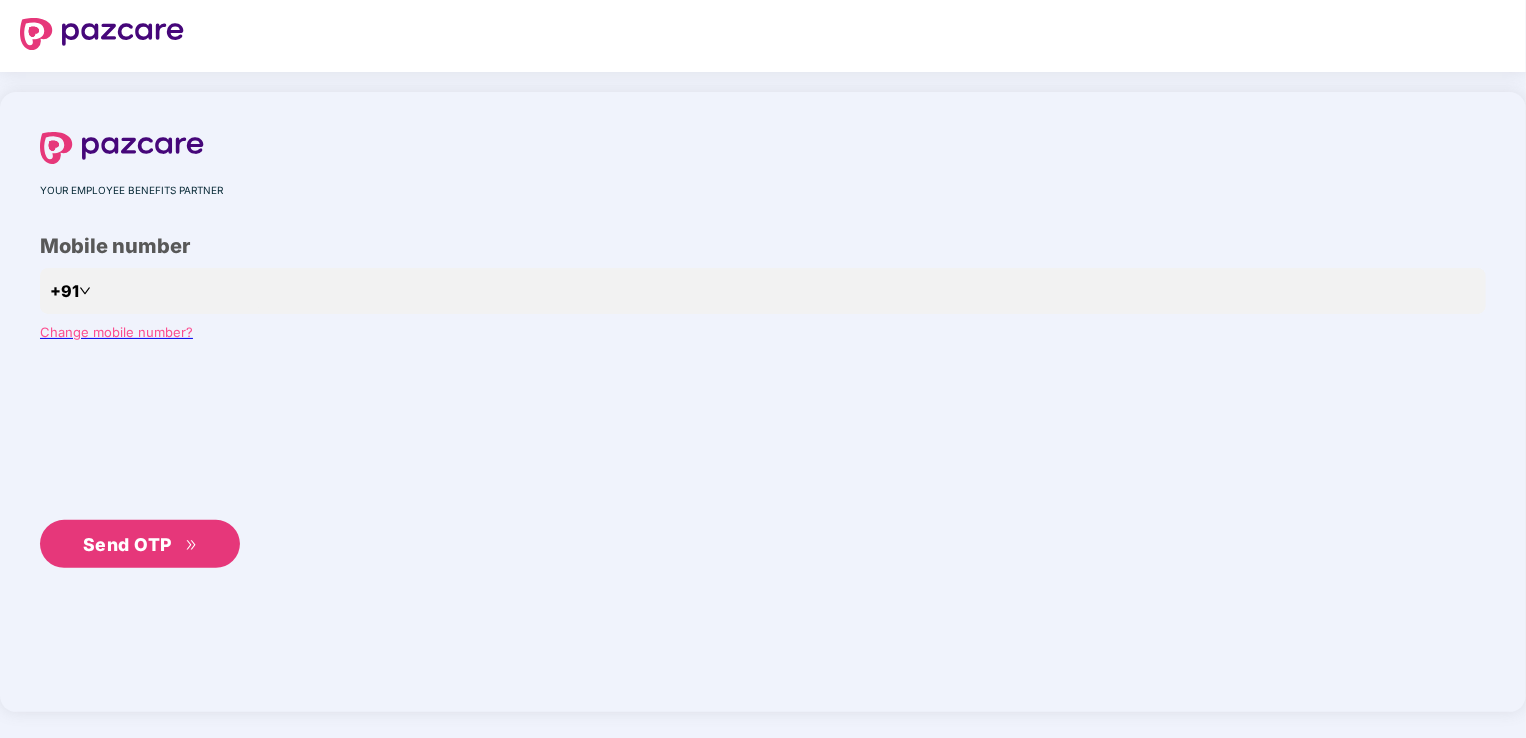 click on "Send OTP" at bounding box center [127, 544] 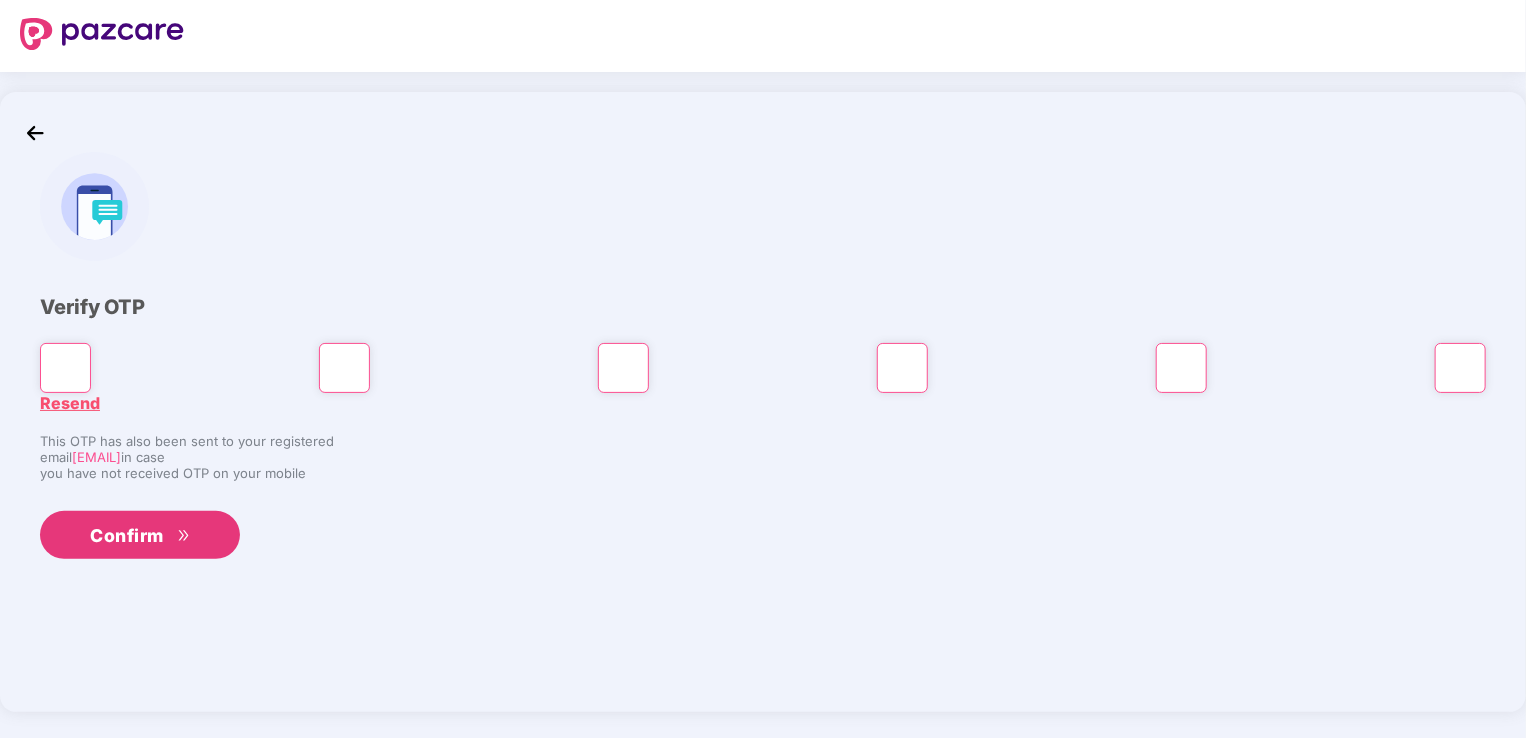 type on "*" 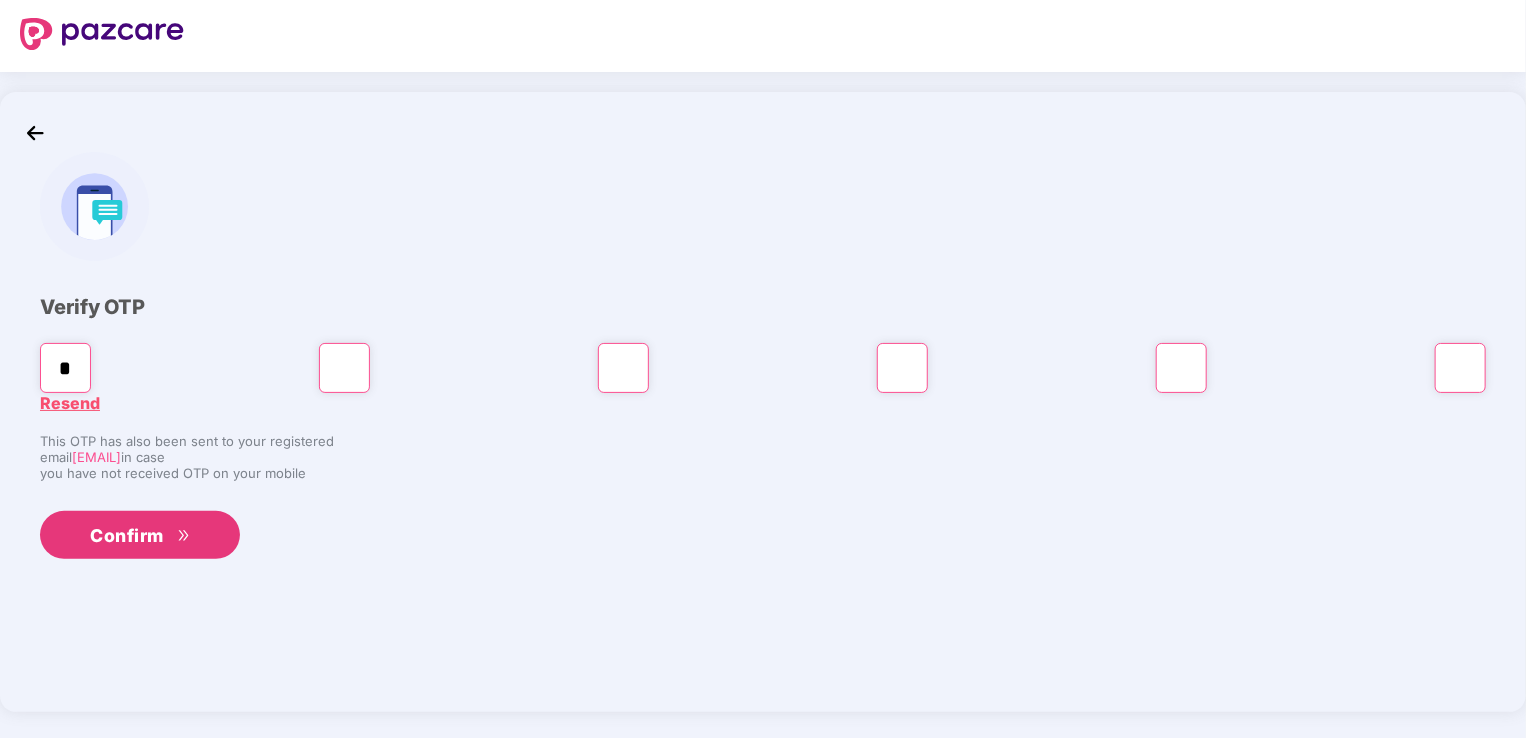 type on "*" 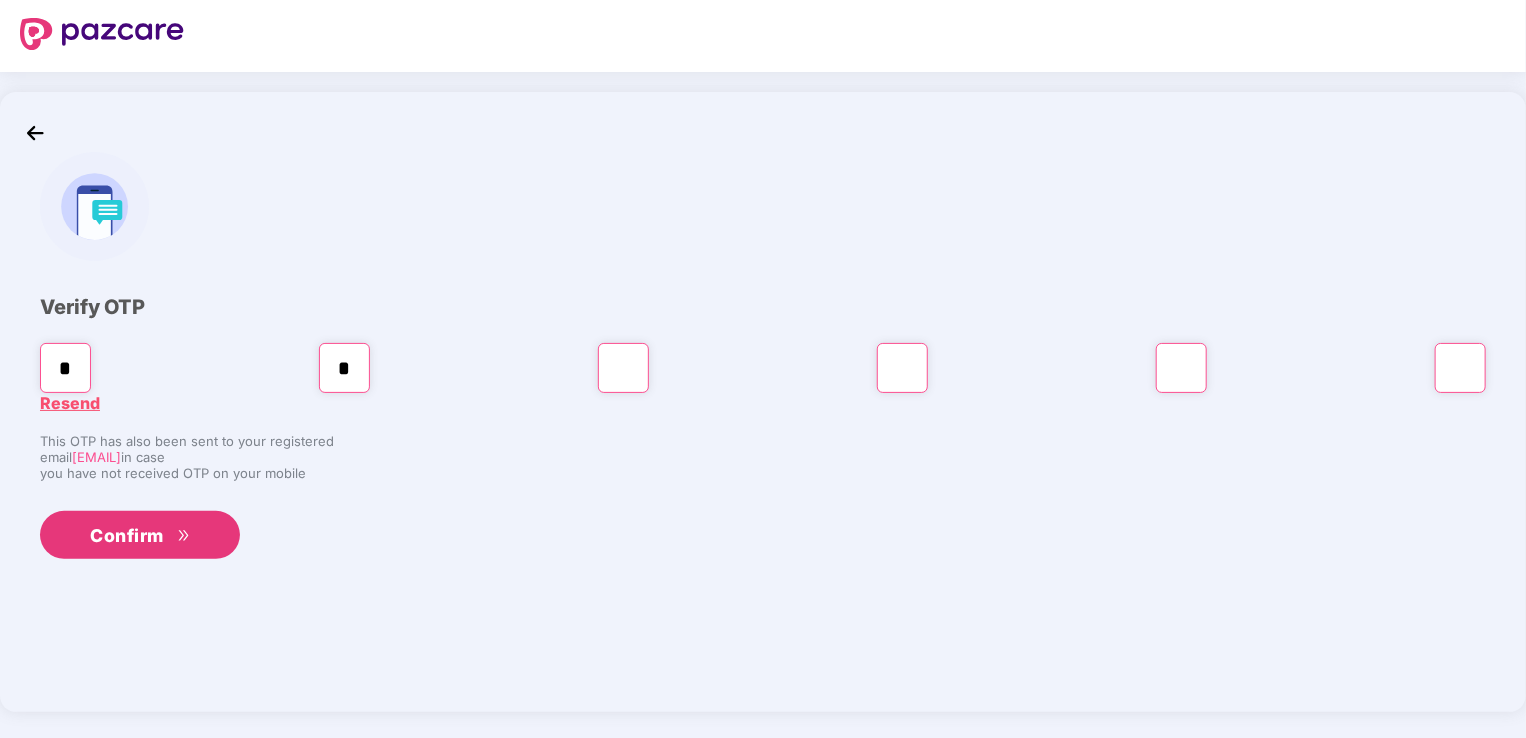 type on "*" 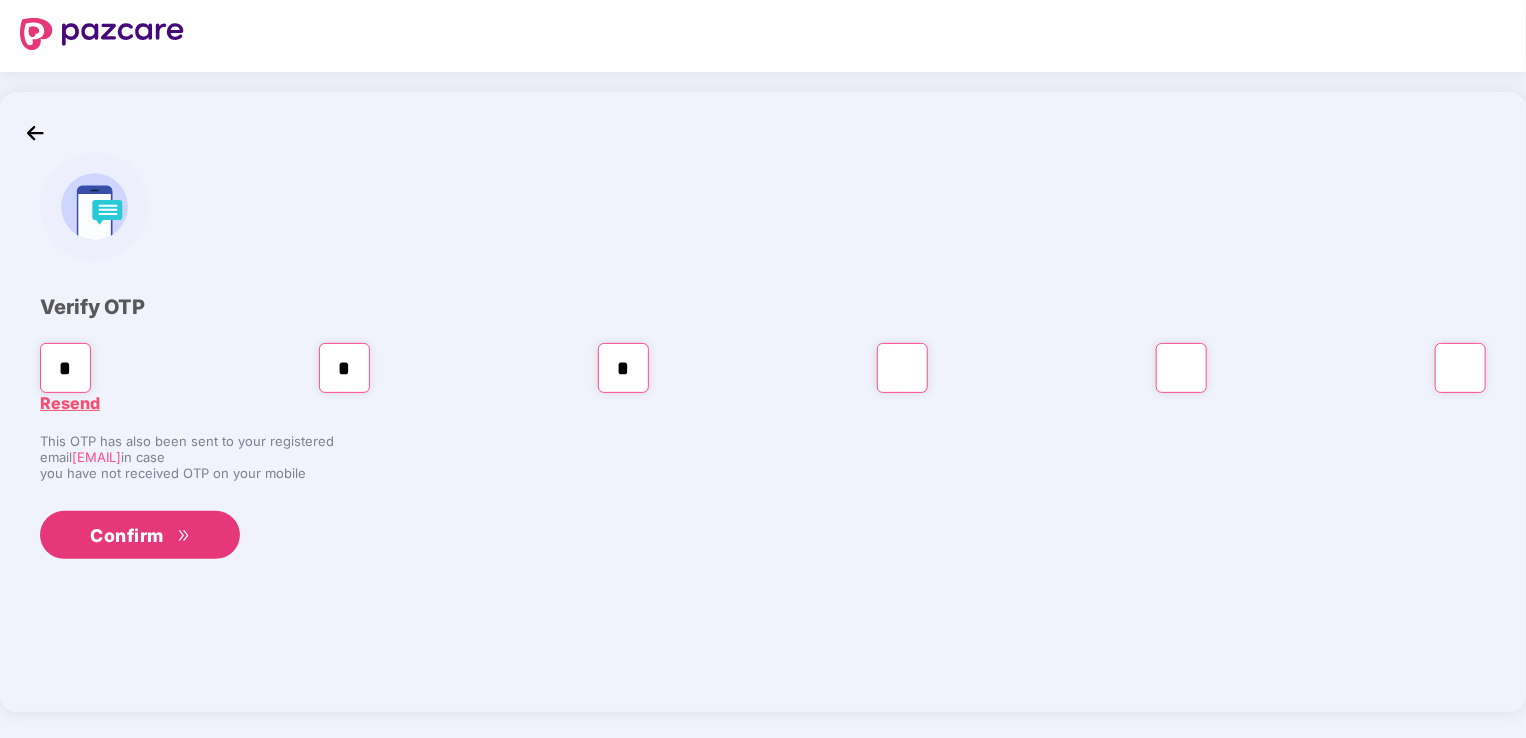 type on "*" 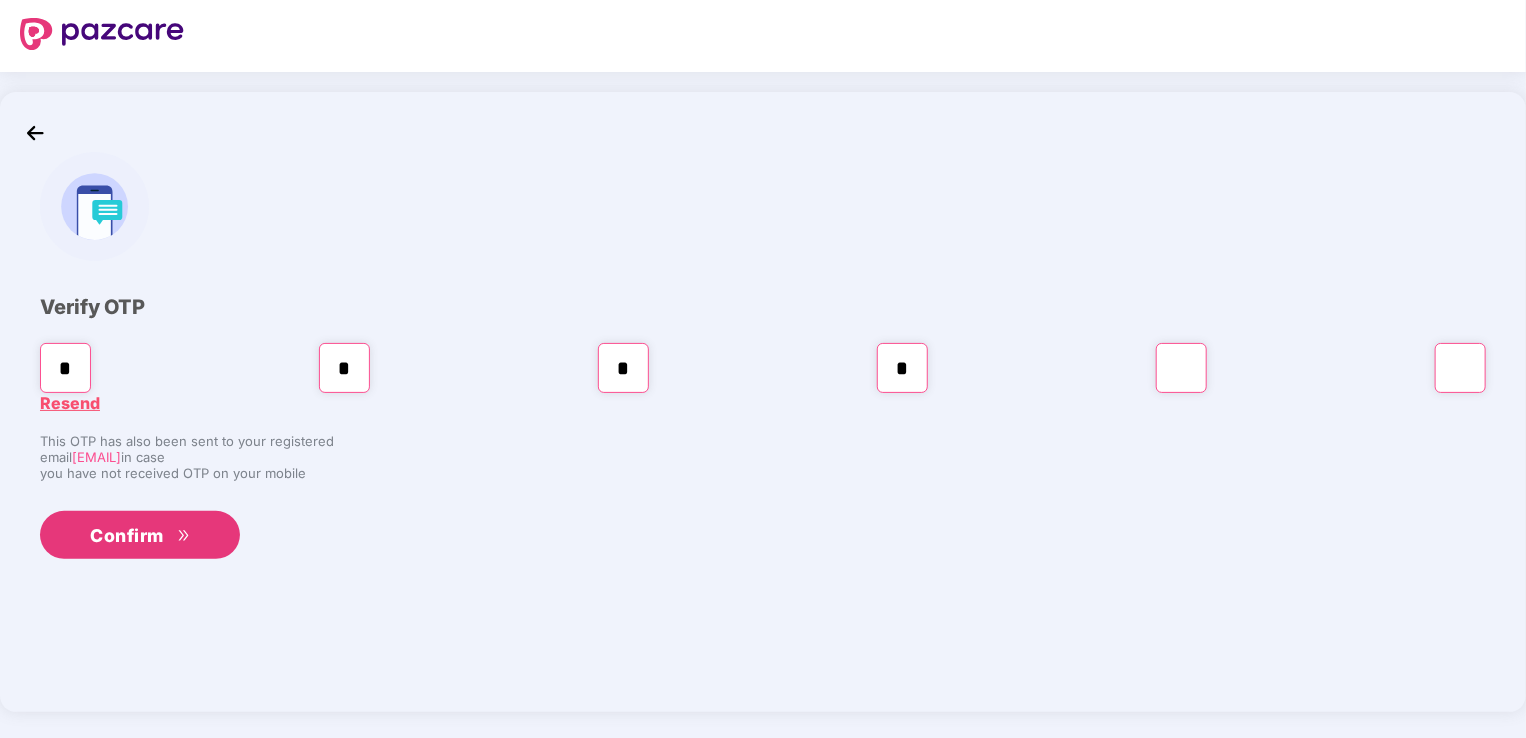 type on "*" 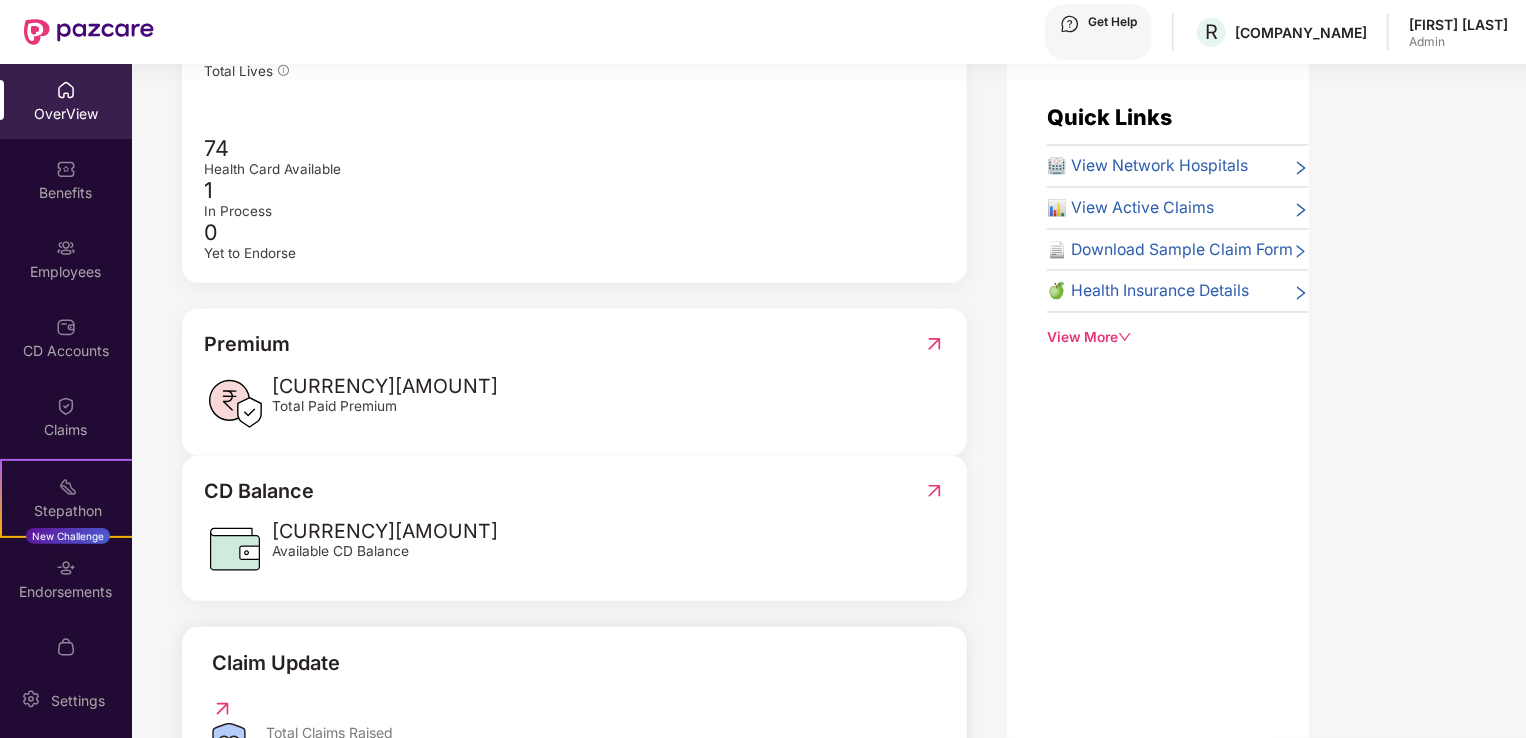 scroll, scrollTop: 488, scrollLeft: 0, axis: vertical 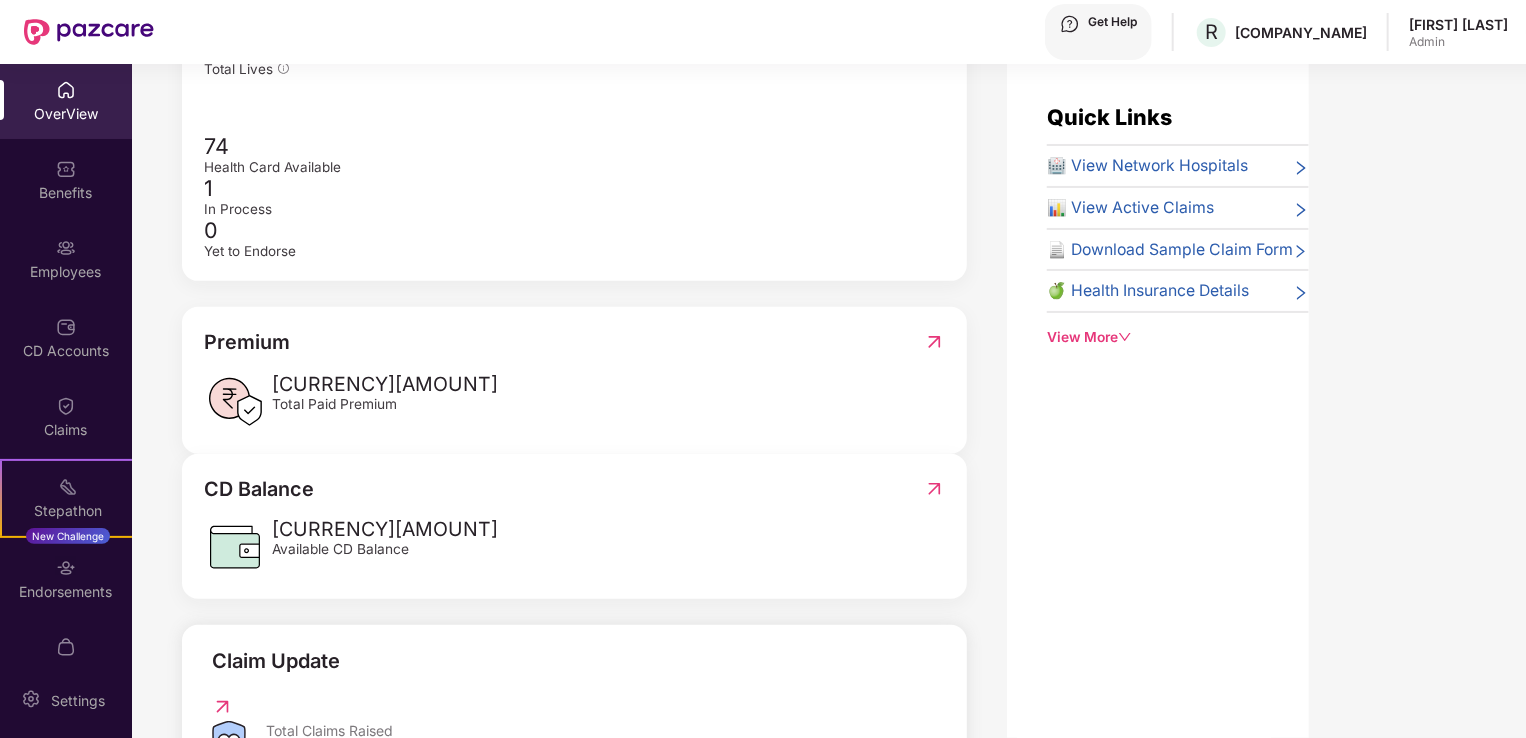 click at bounding box center (222, 707) 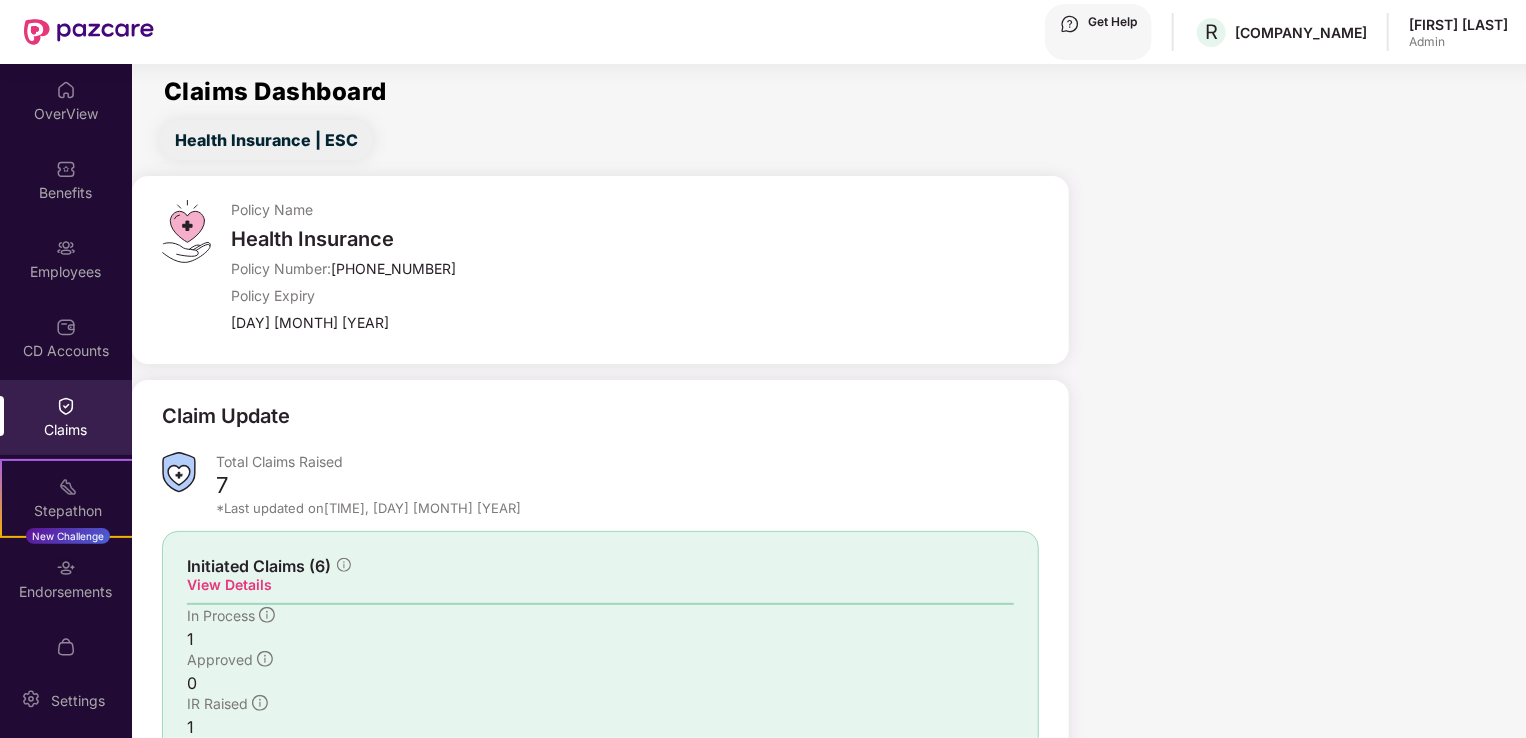 click on "View Details" at bounding box center (600, 584) 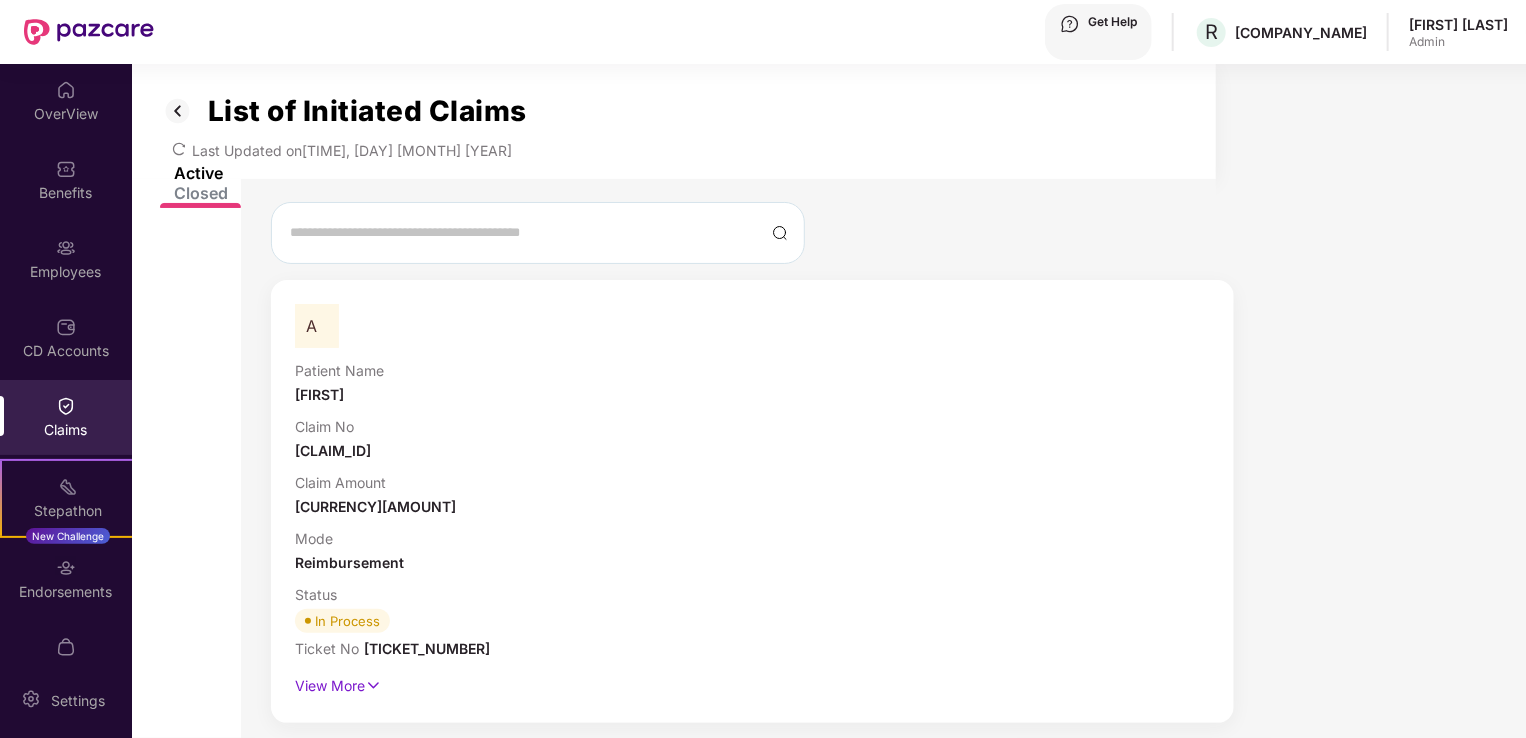 click on "View More" at bounding box center [752, 683] 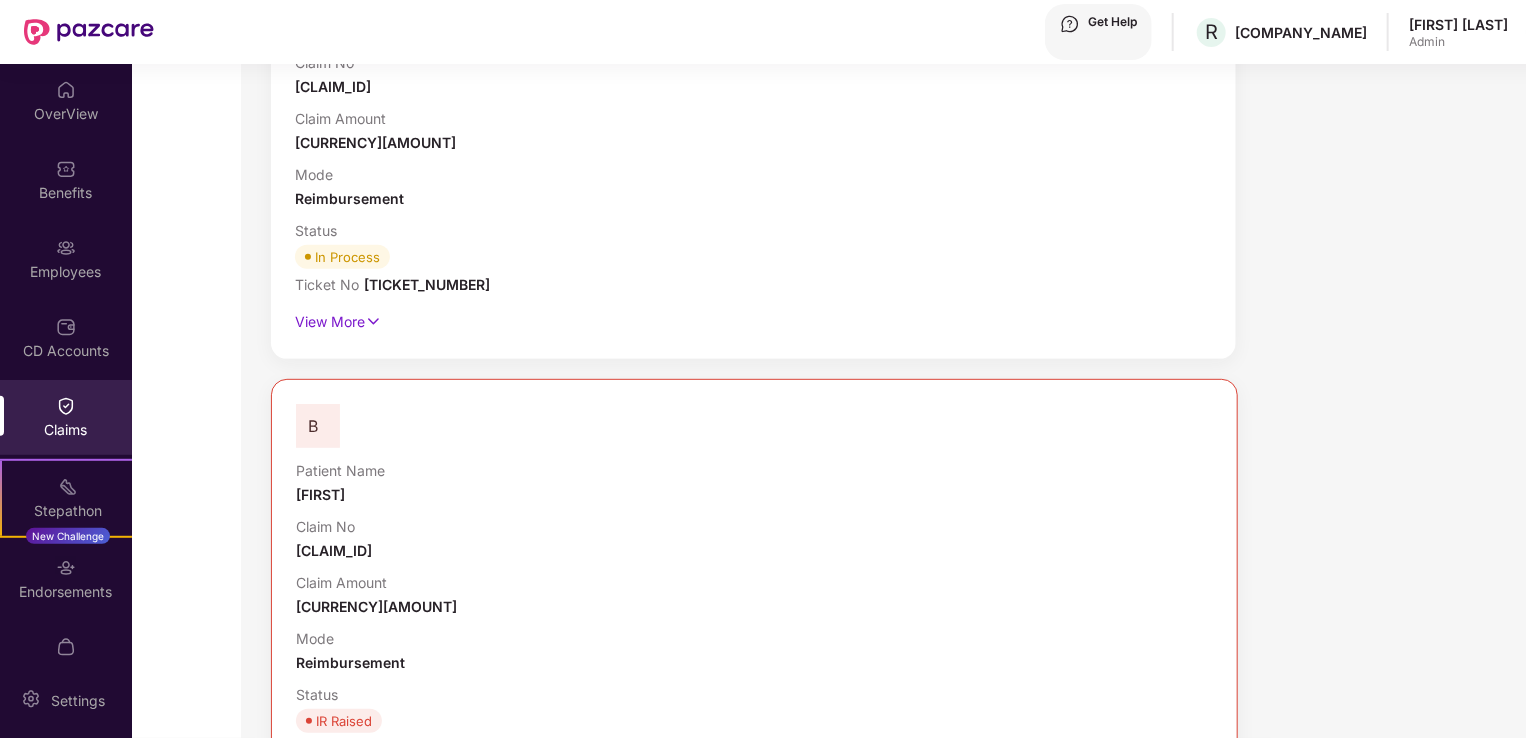 scroll, scrollTop: 363, scrollLeft: 0, axis: vertical 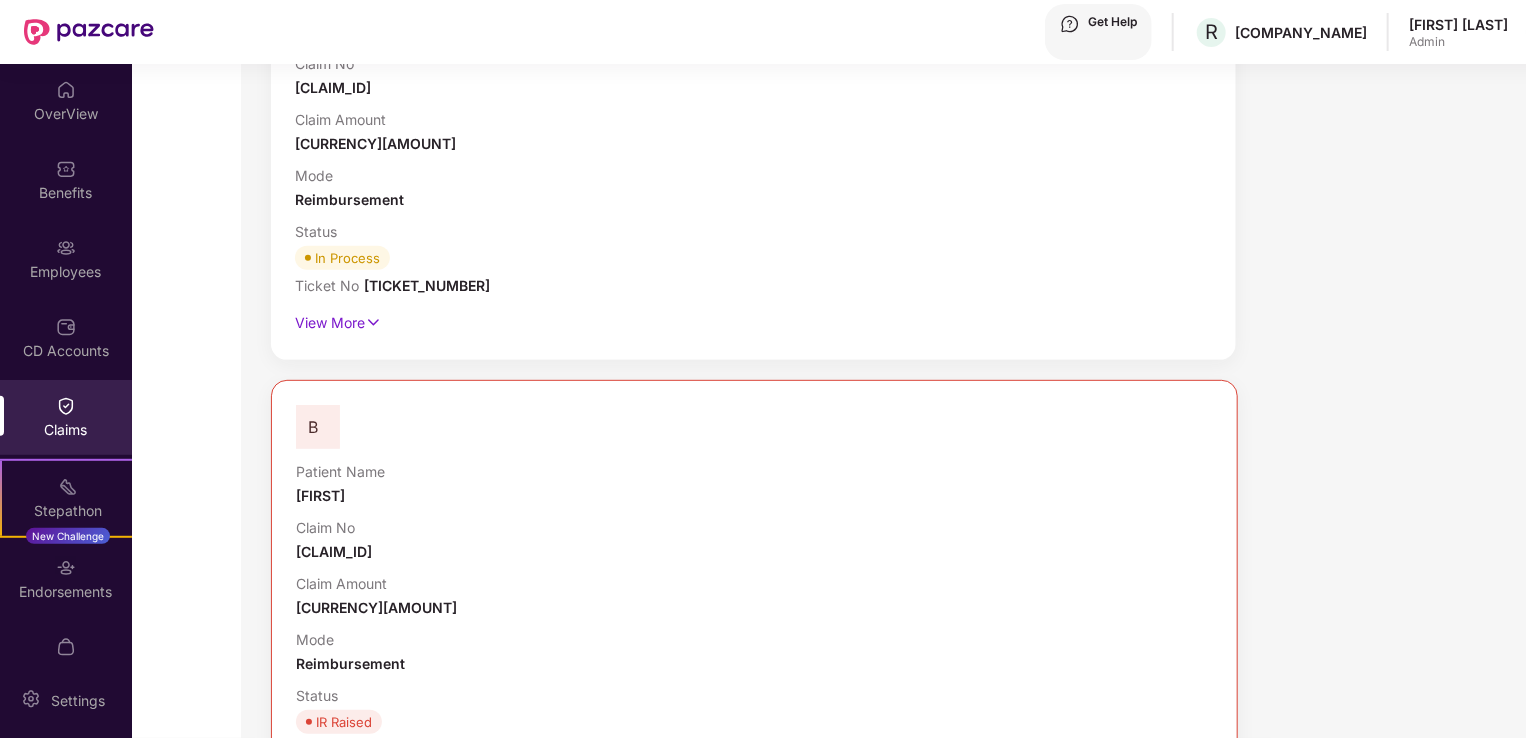 click on "Policy & Claim Details" at bounding box center (421, 1142) 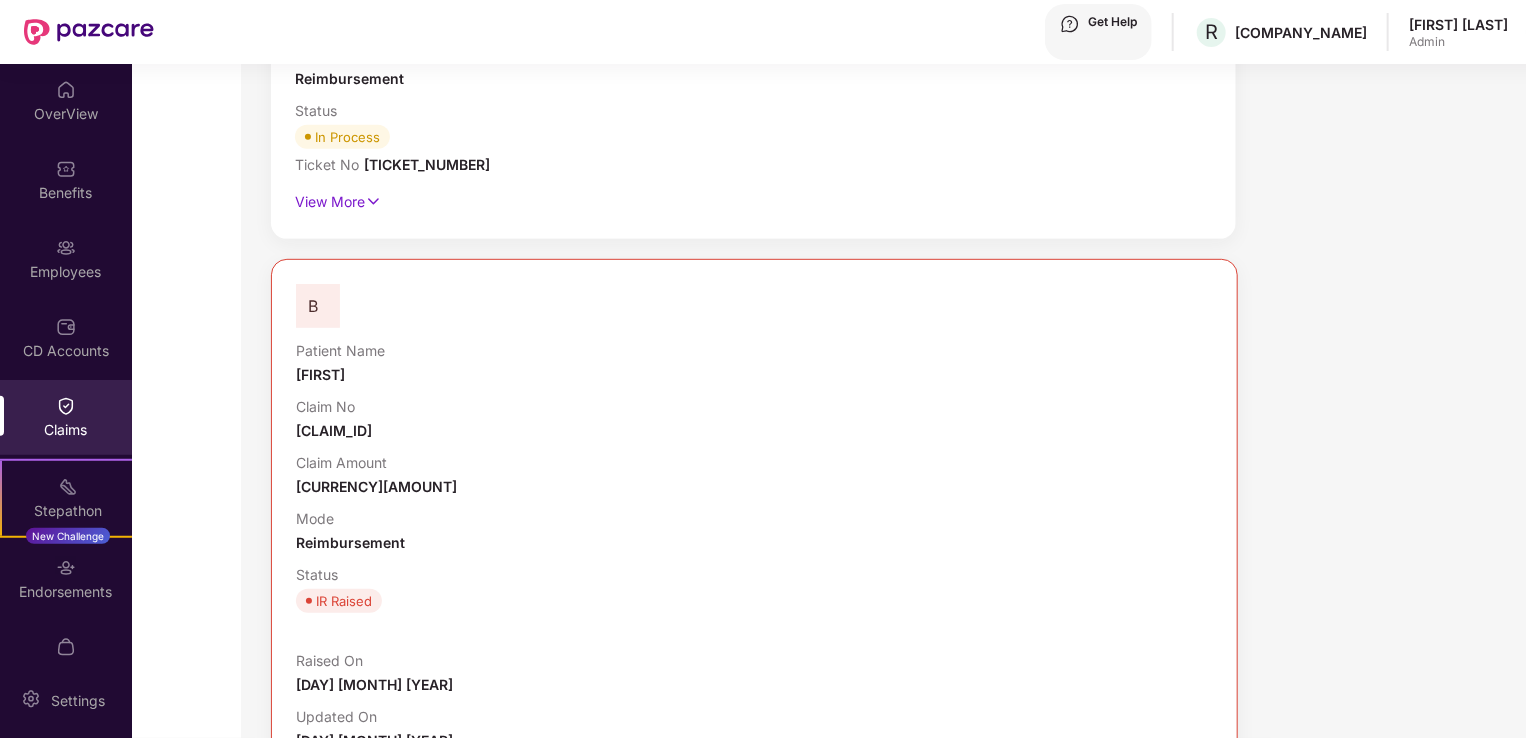 scroll, scrollTop: 474, scrollLeft: 0, axis: vertical 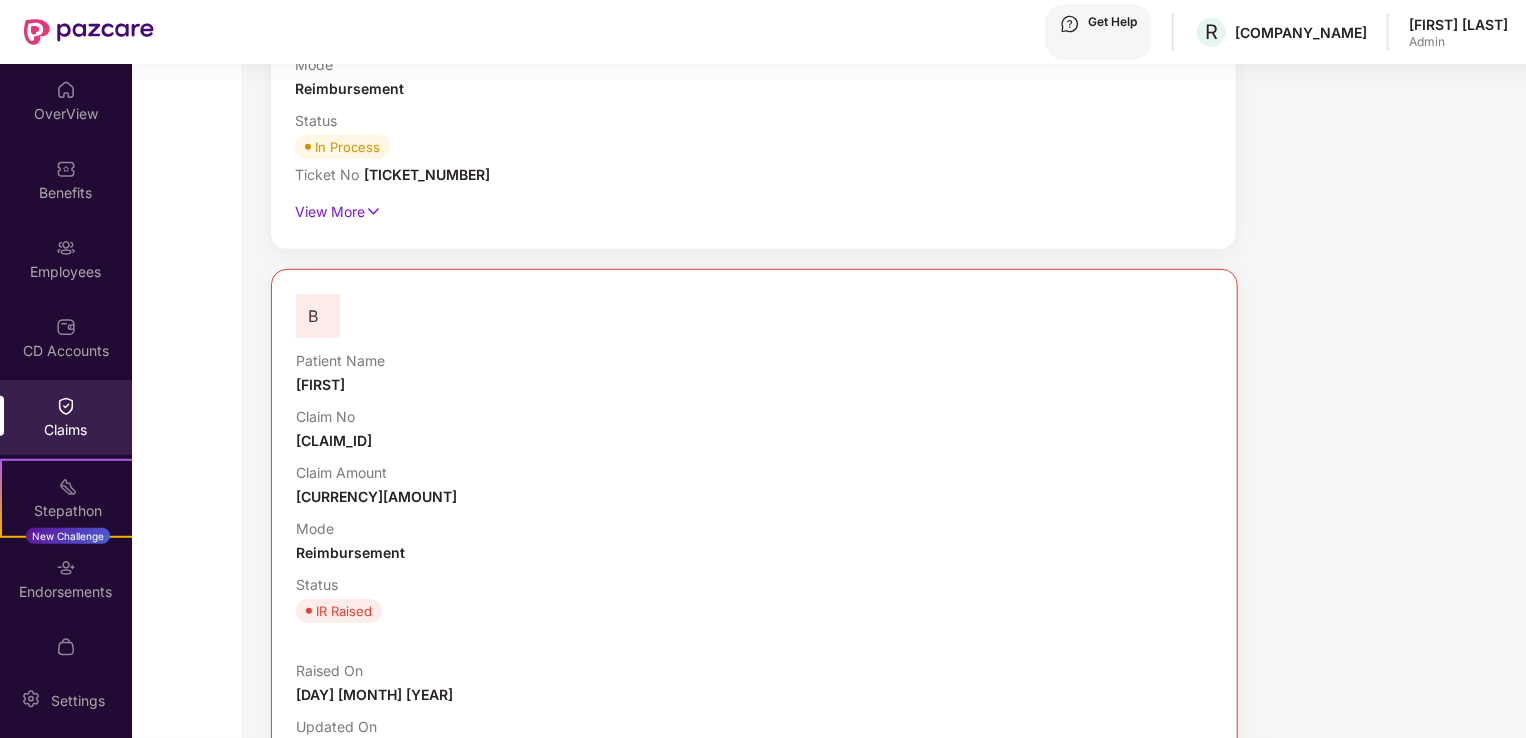 click on "Employee Details" at bounding box center (421, 1031) 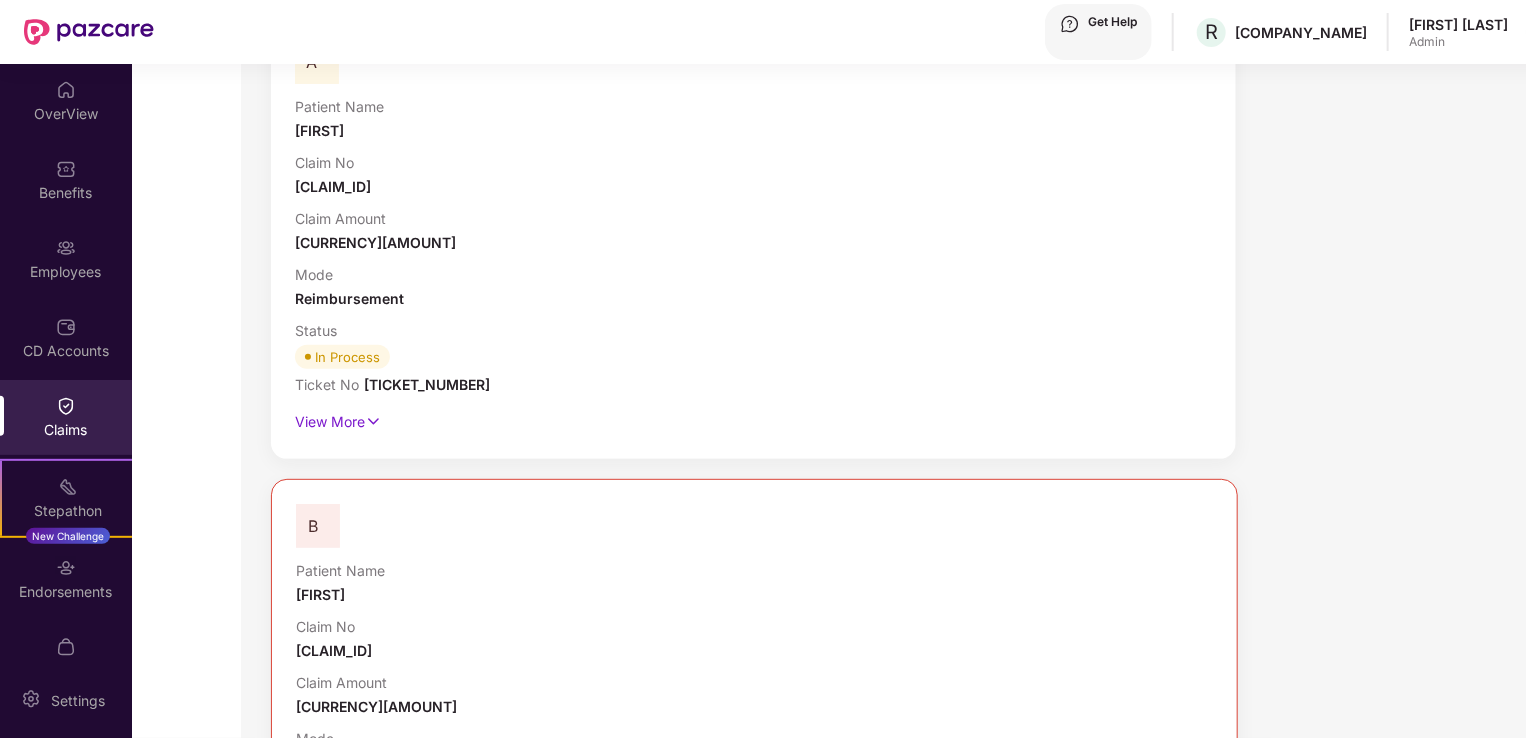 click on "TPA Details" at bounding box center (421, 1241) 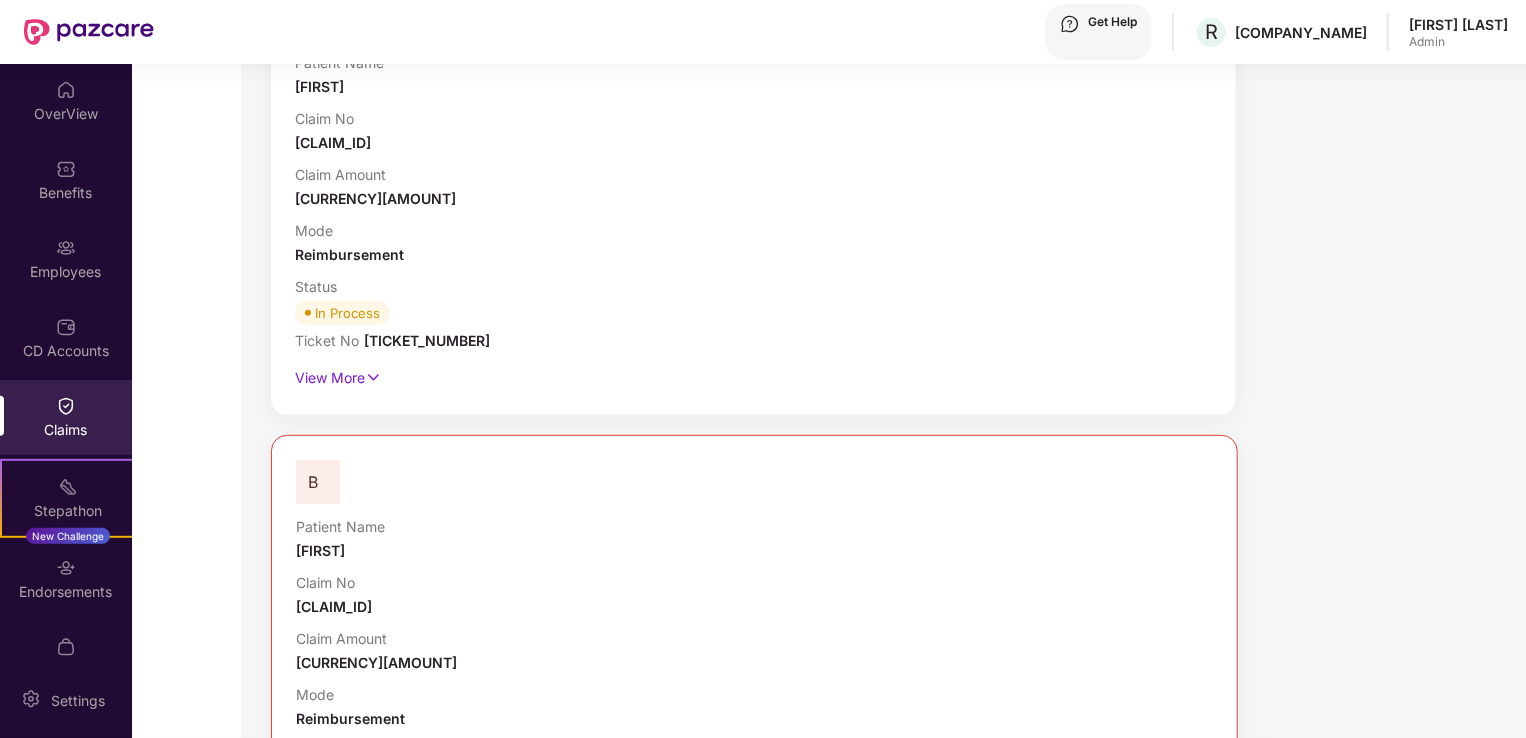click on "Policy & Claim Details" at bounding box center [421, 1197] 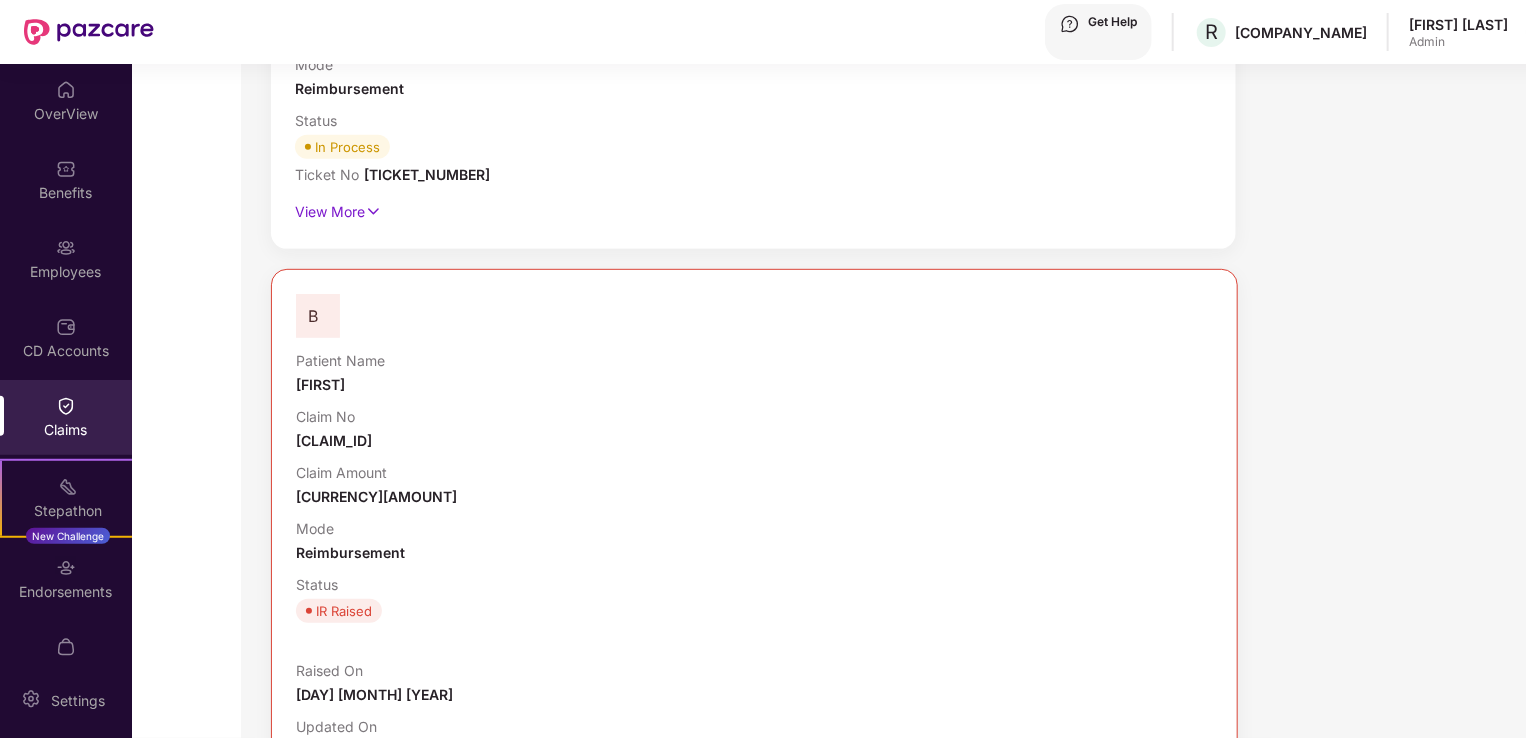 click on "Claim status" at bounding box center (421, 1031) 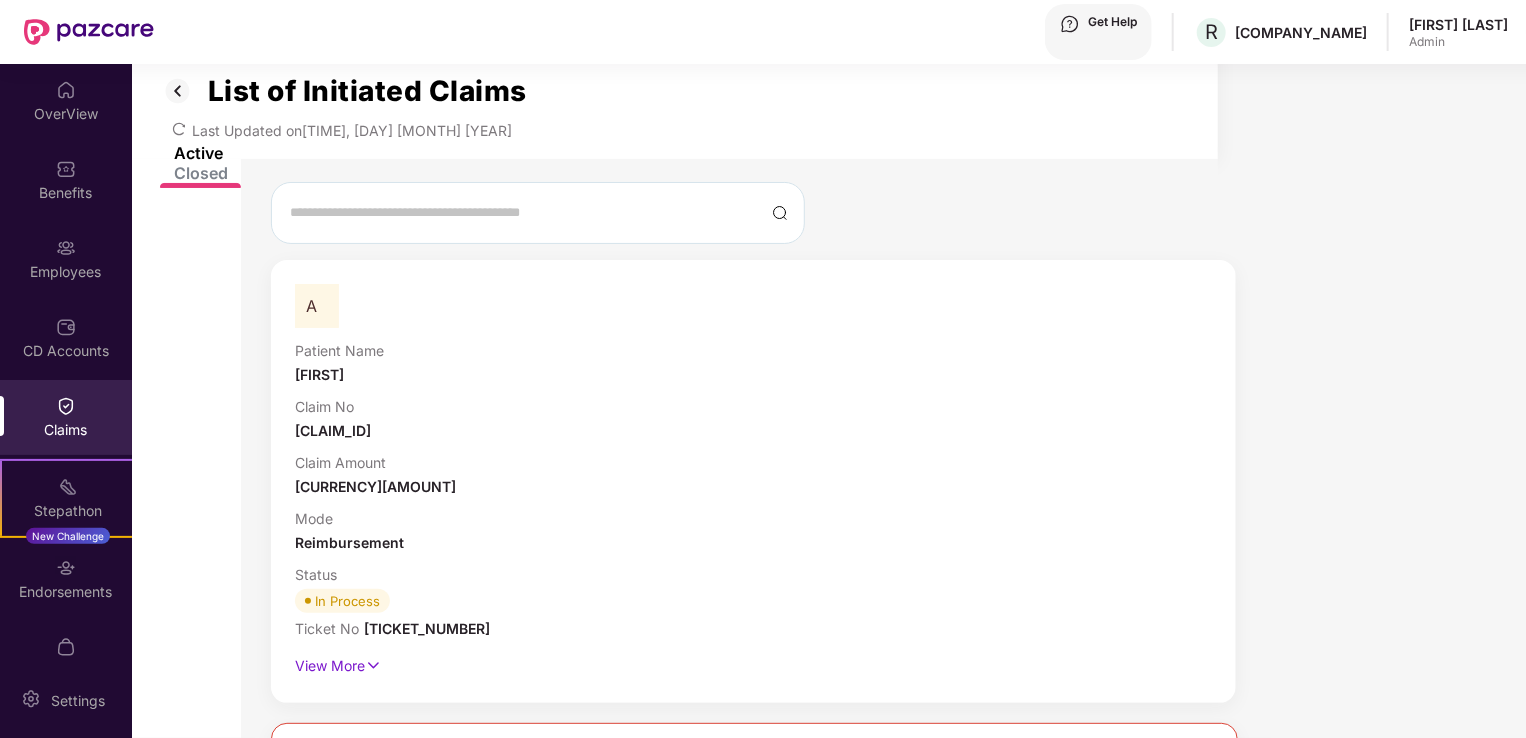 scroll, scrollTop: 0, scrollLeft: 0, axis: both 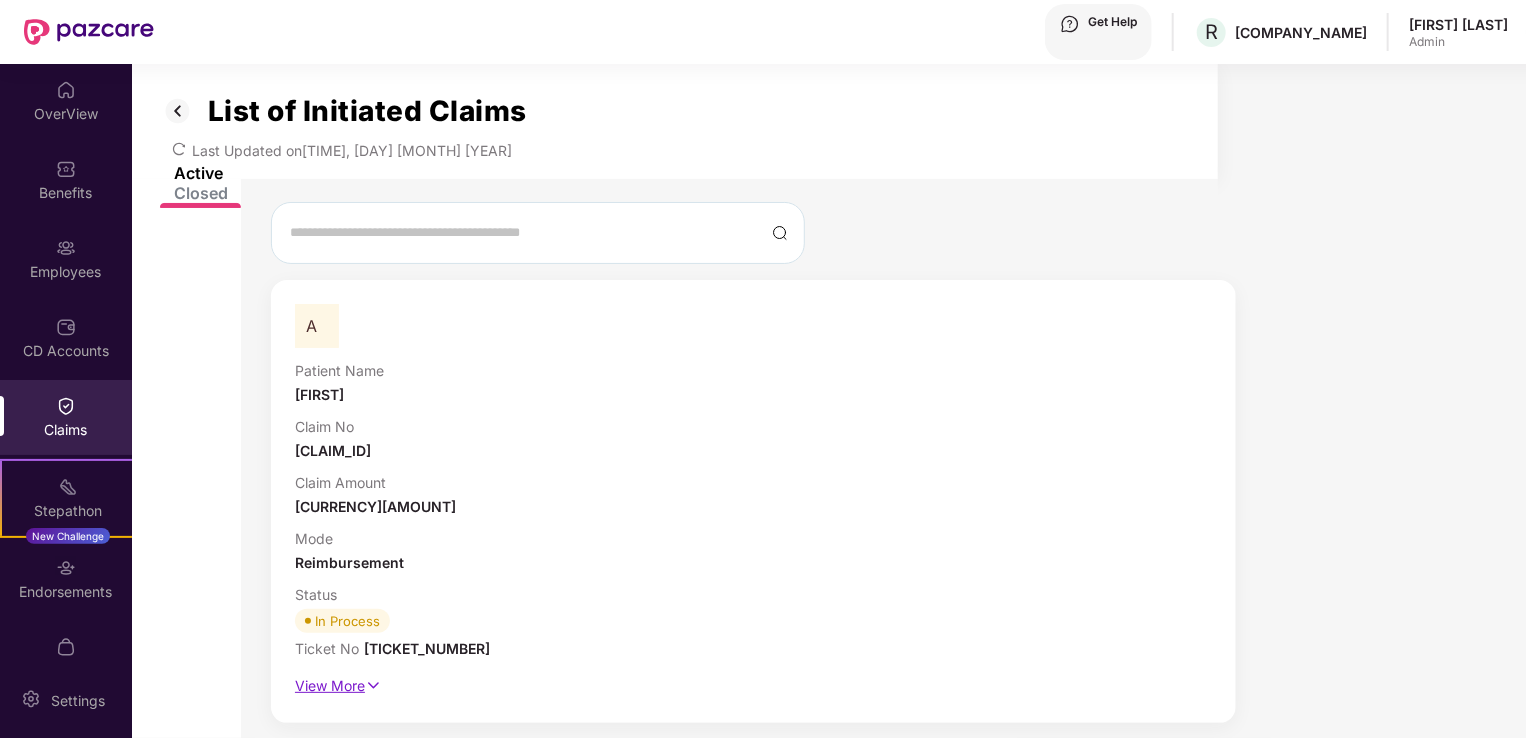 click on "View More" at bounding box center (753, 683) 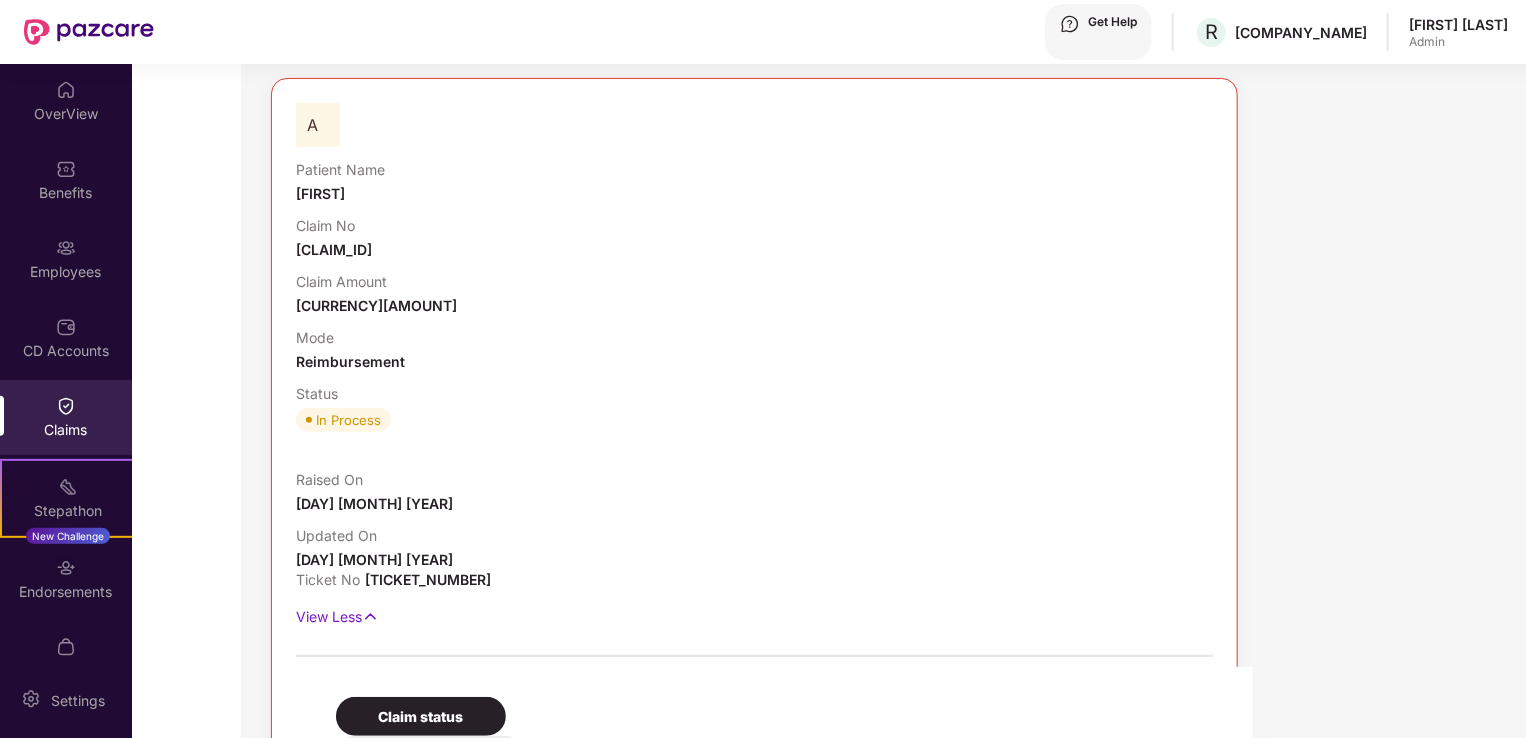 scroll, scrollTop: 200, scrollLeft: 0, axis: vertical 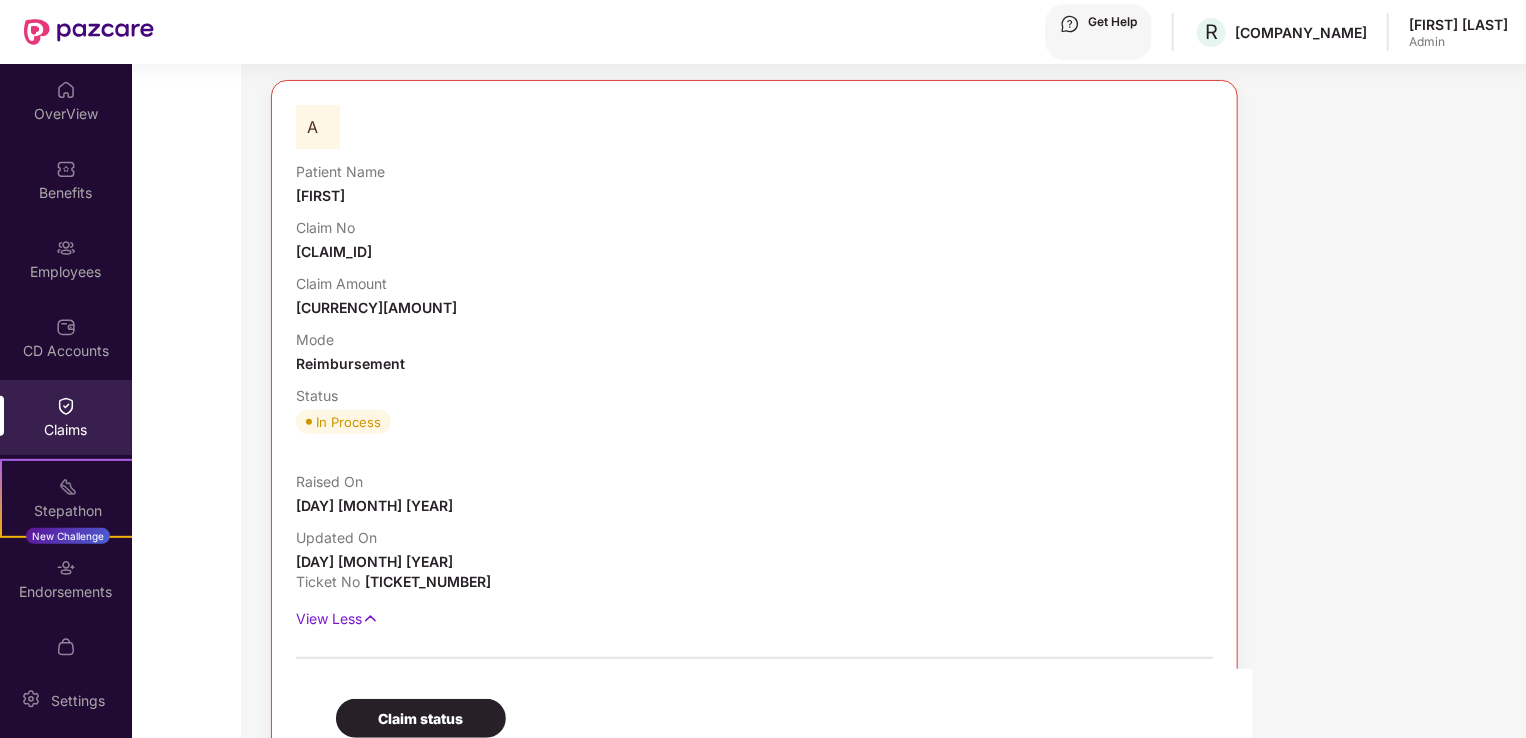 click on "Policy & Claim Details" at bounding box center (421, 718) 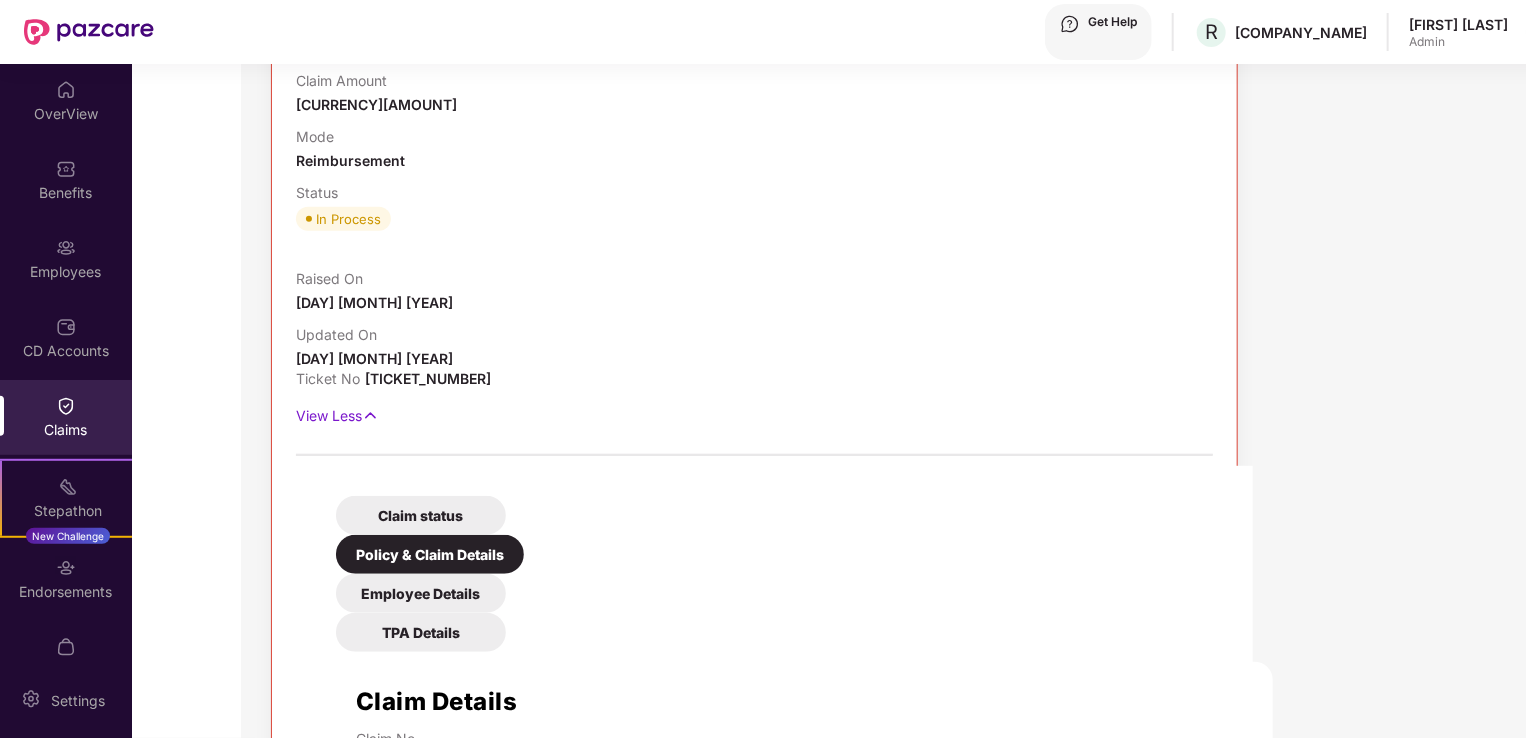 scroll, scrollTop: 400, scrollLeft: 0, axis: vertical 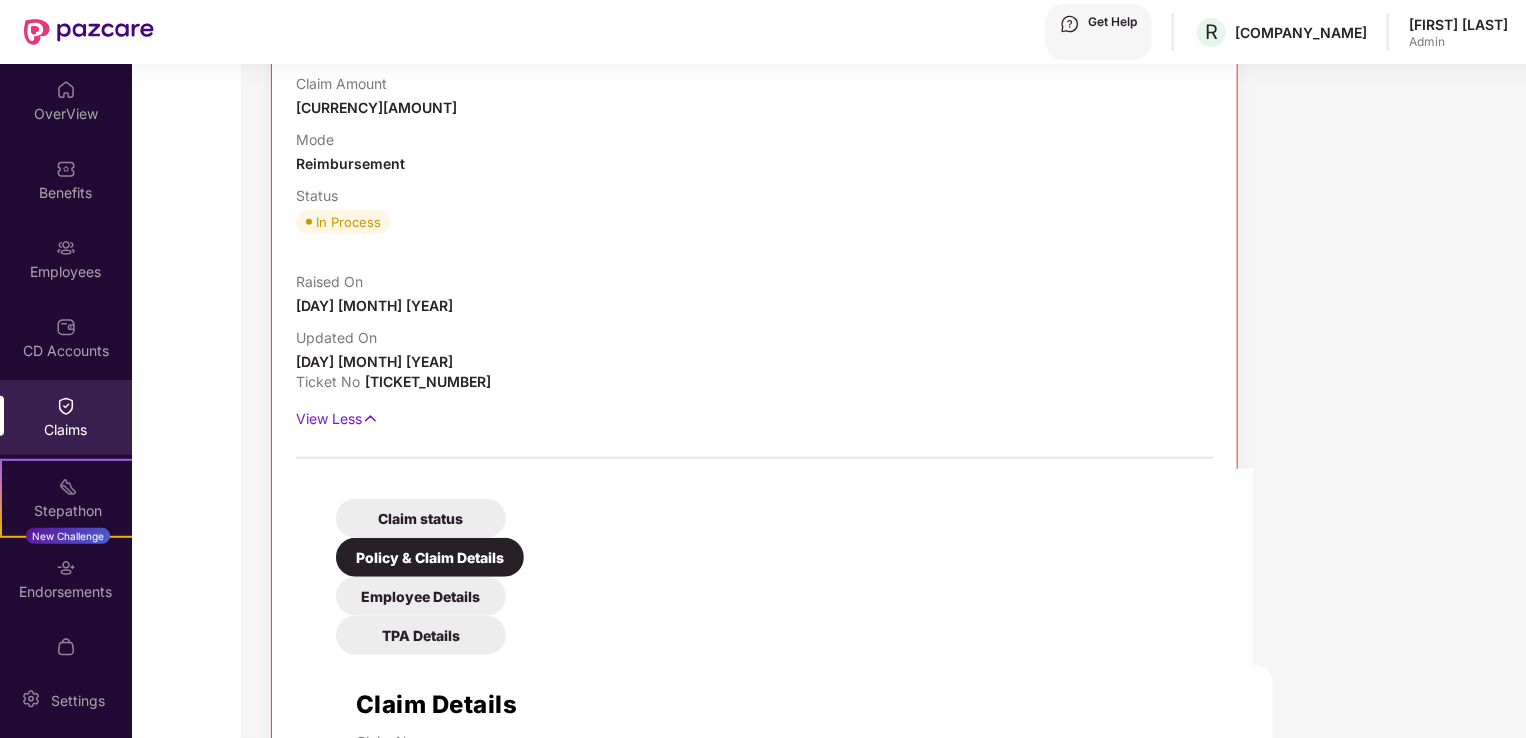 click on "Employee Details" at bounding box center (421, 518) 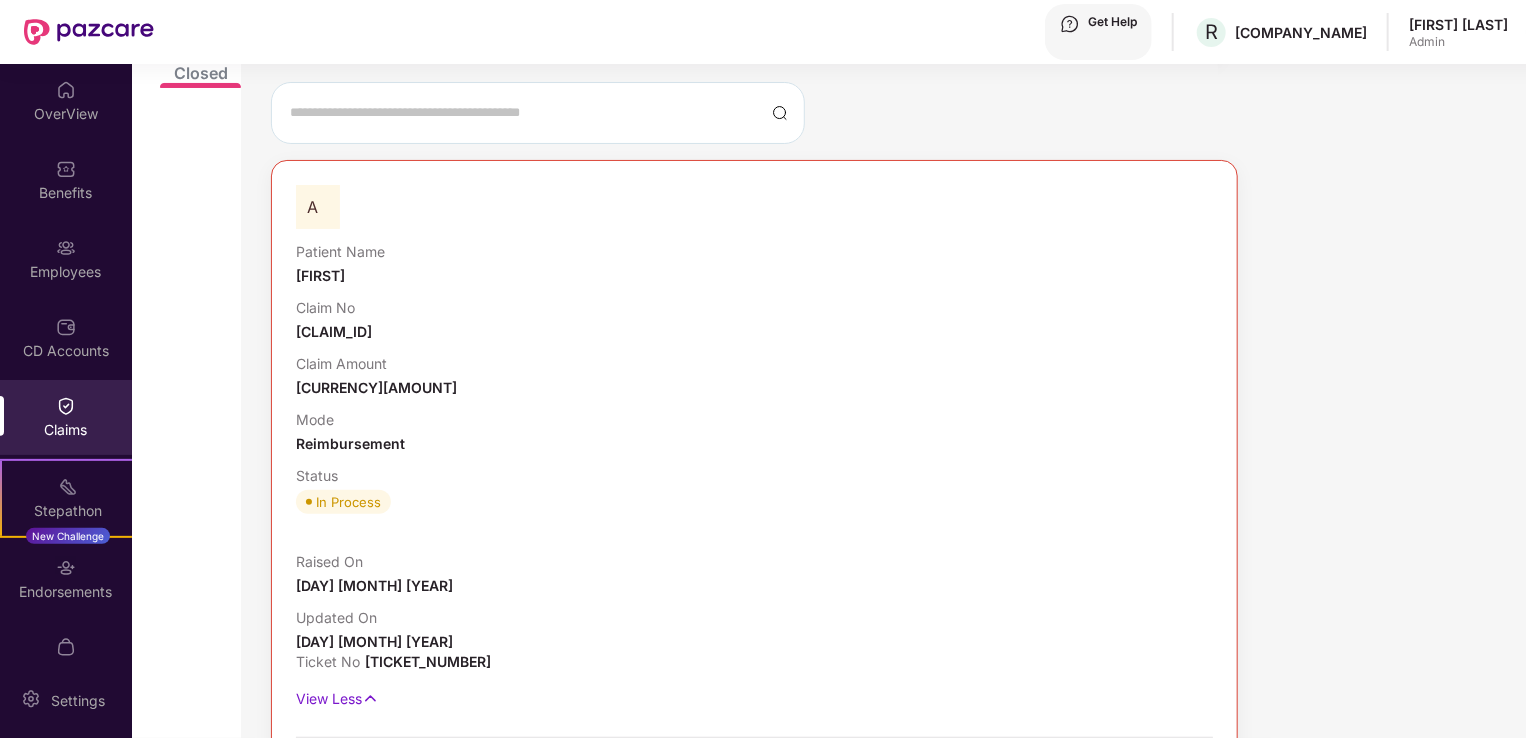 scroll, scrollTop: 118, scrollLeft: 0, axis: vertical 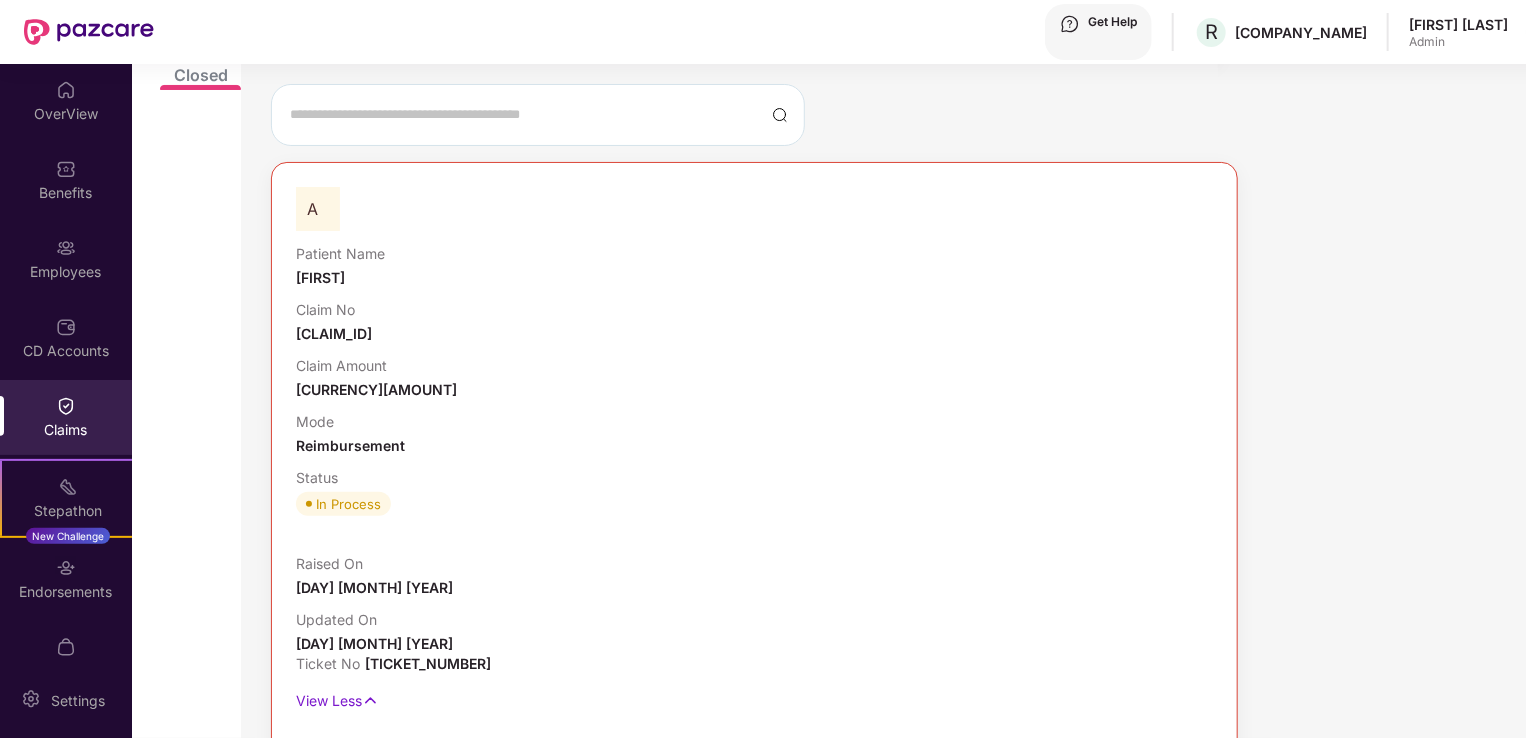 click on "Policy & Claim Details" at bounding box center (421, 800) 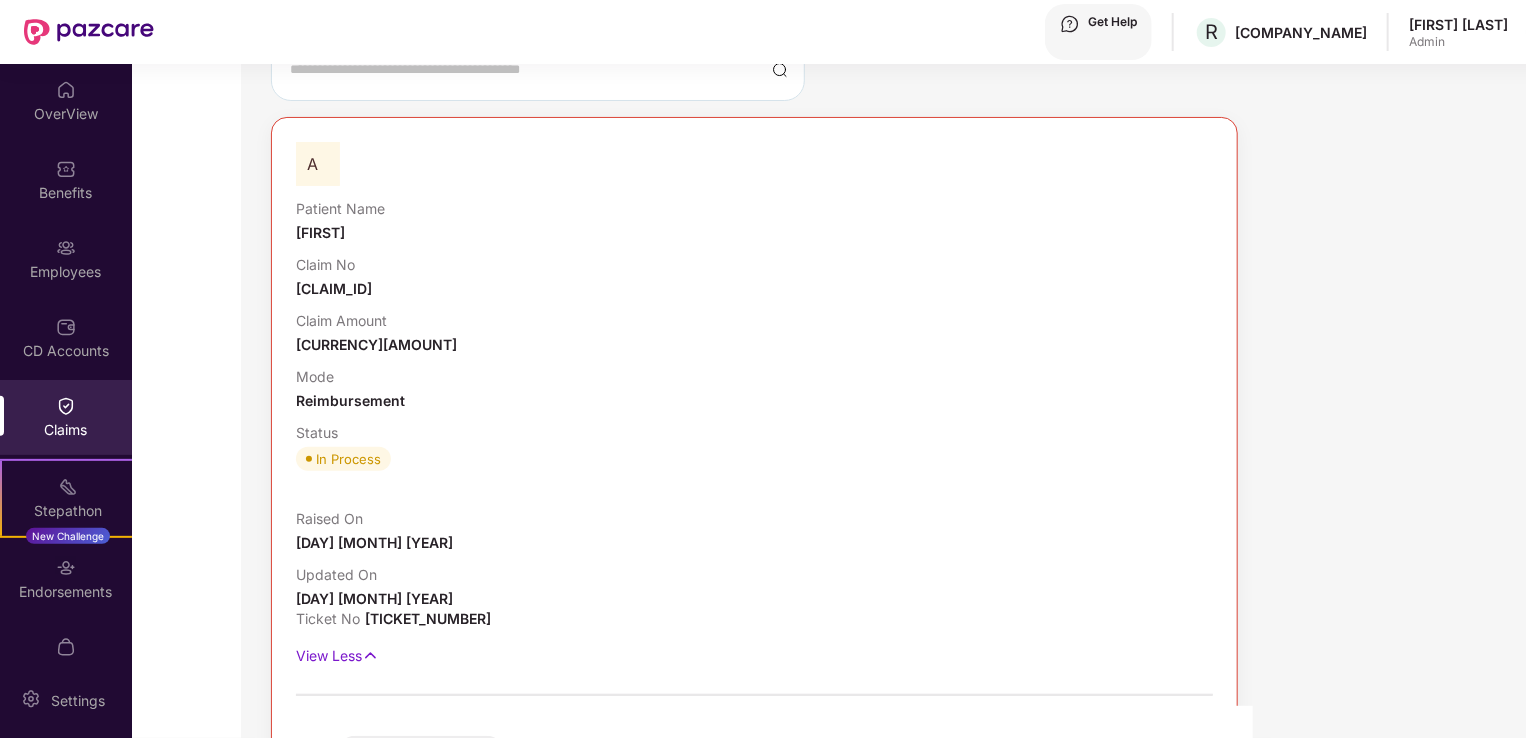 scroll, scrollTop: 160, scrollLeft: 0, axis: vertical 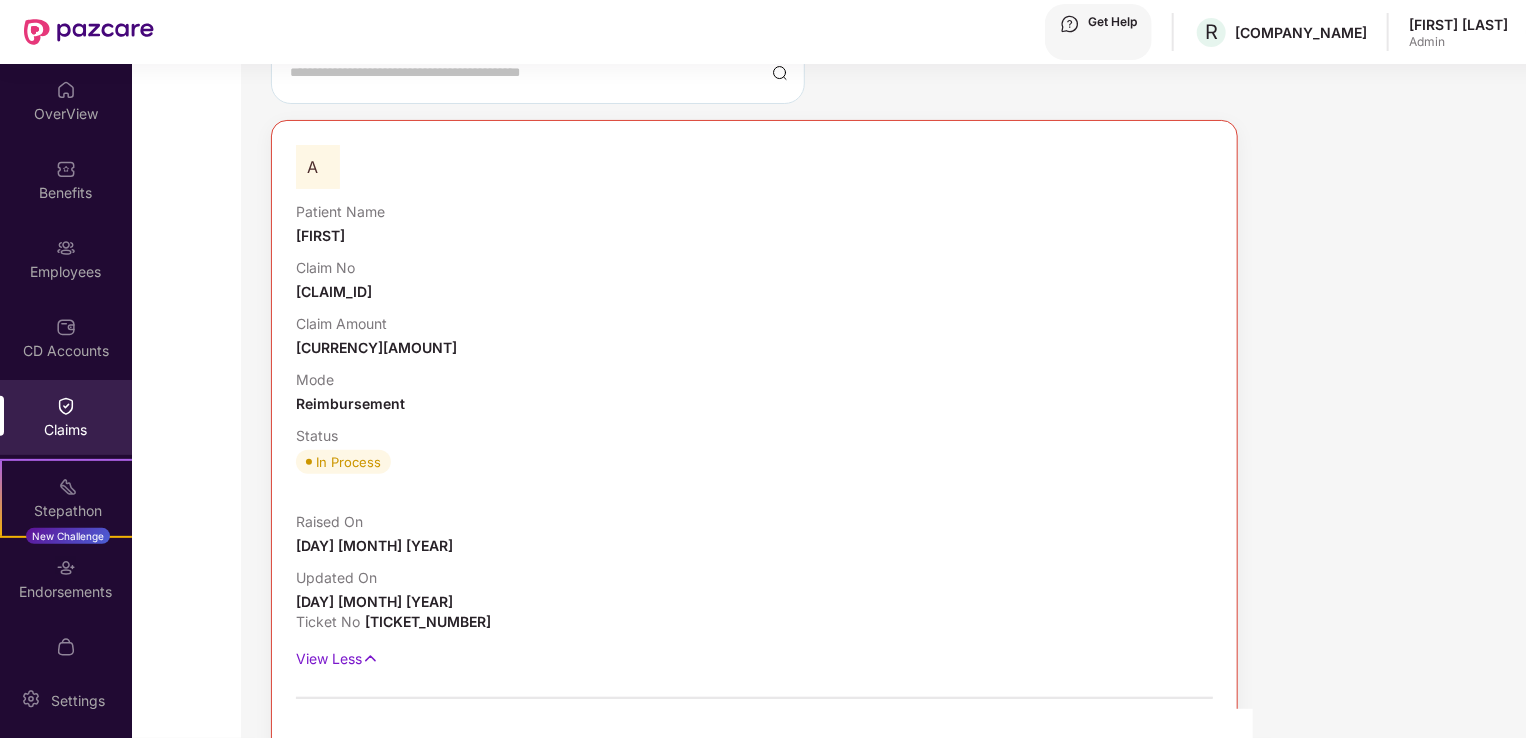 click on "Employee Details" at bounding box center [421, 758] 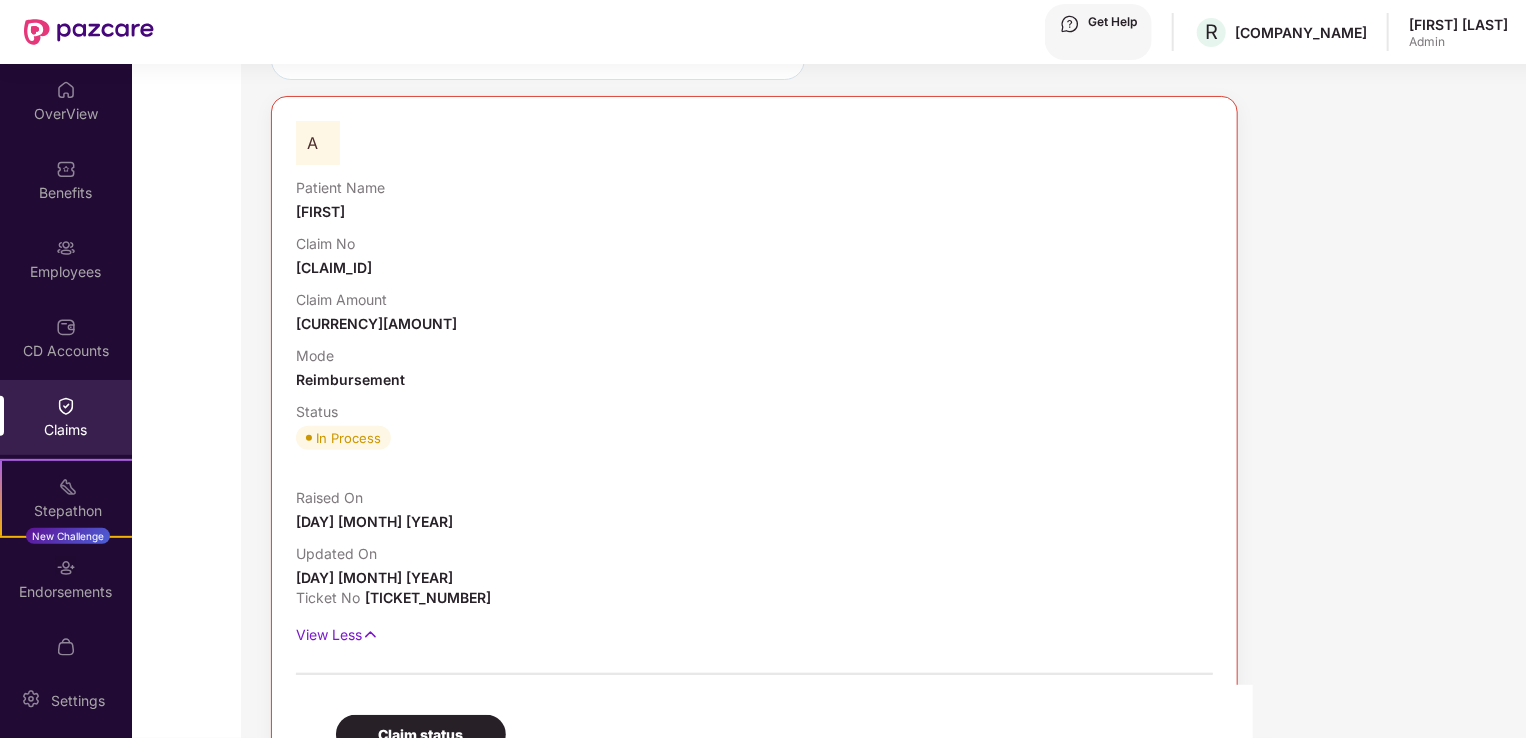 scroll, scrollTop: 0, scrollLeft: 0, axis: both 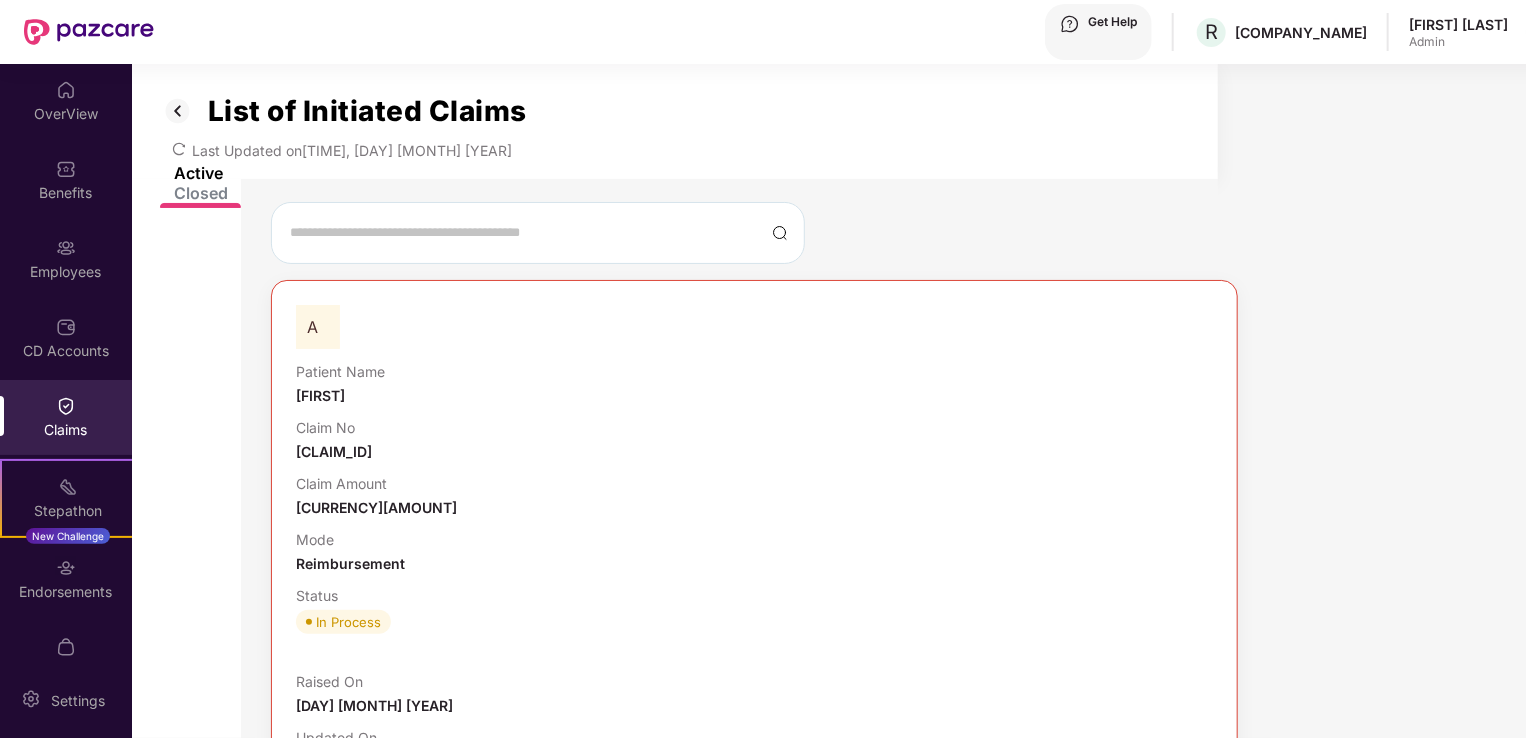 click on "Closed" at bounding box center [207, 193] 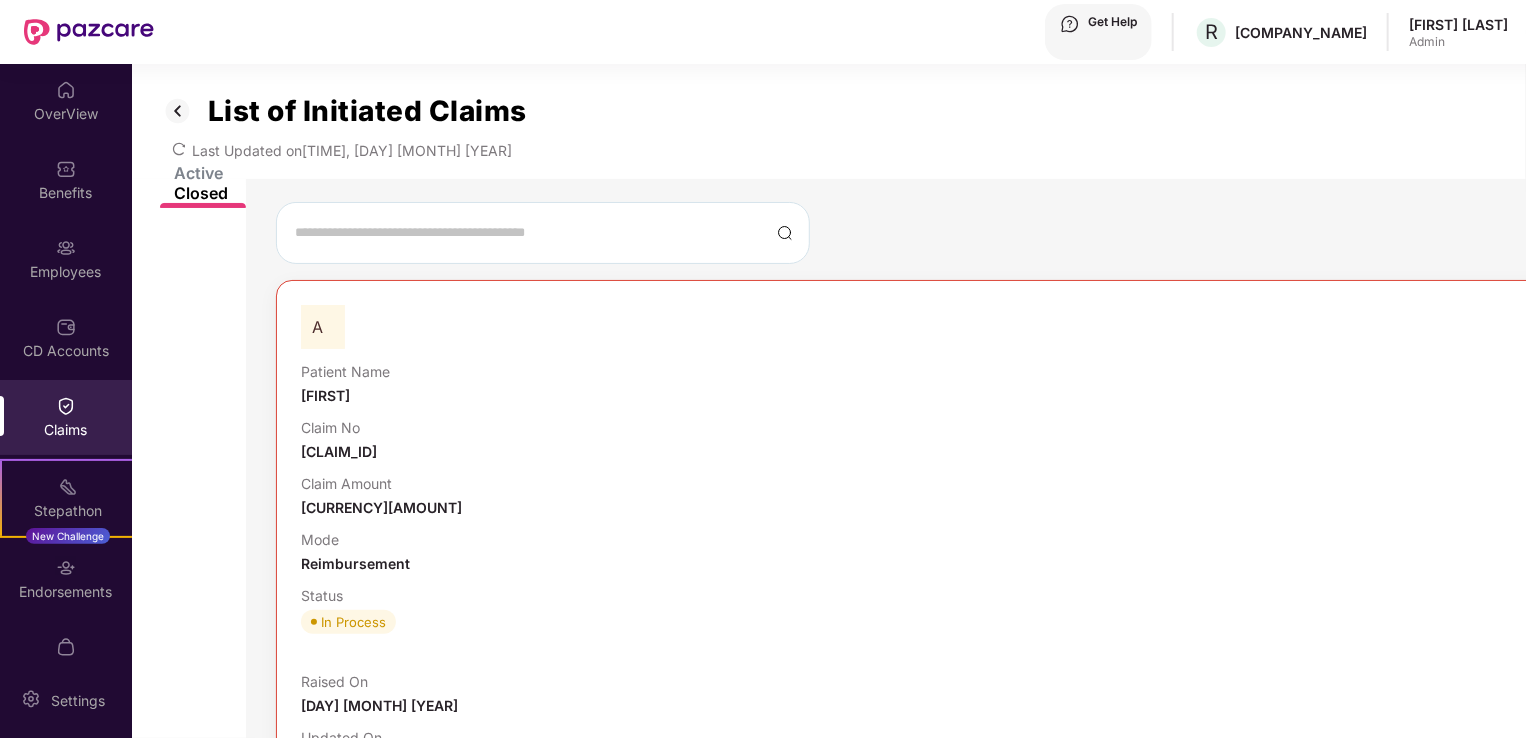 click on "View More" at bounding box center [910, 4010] 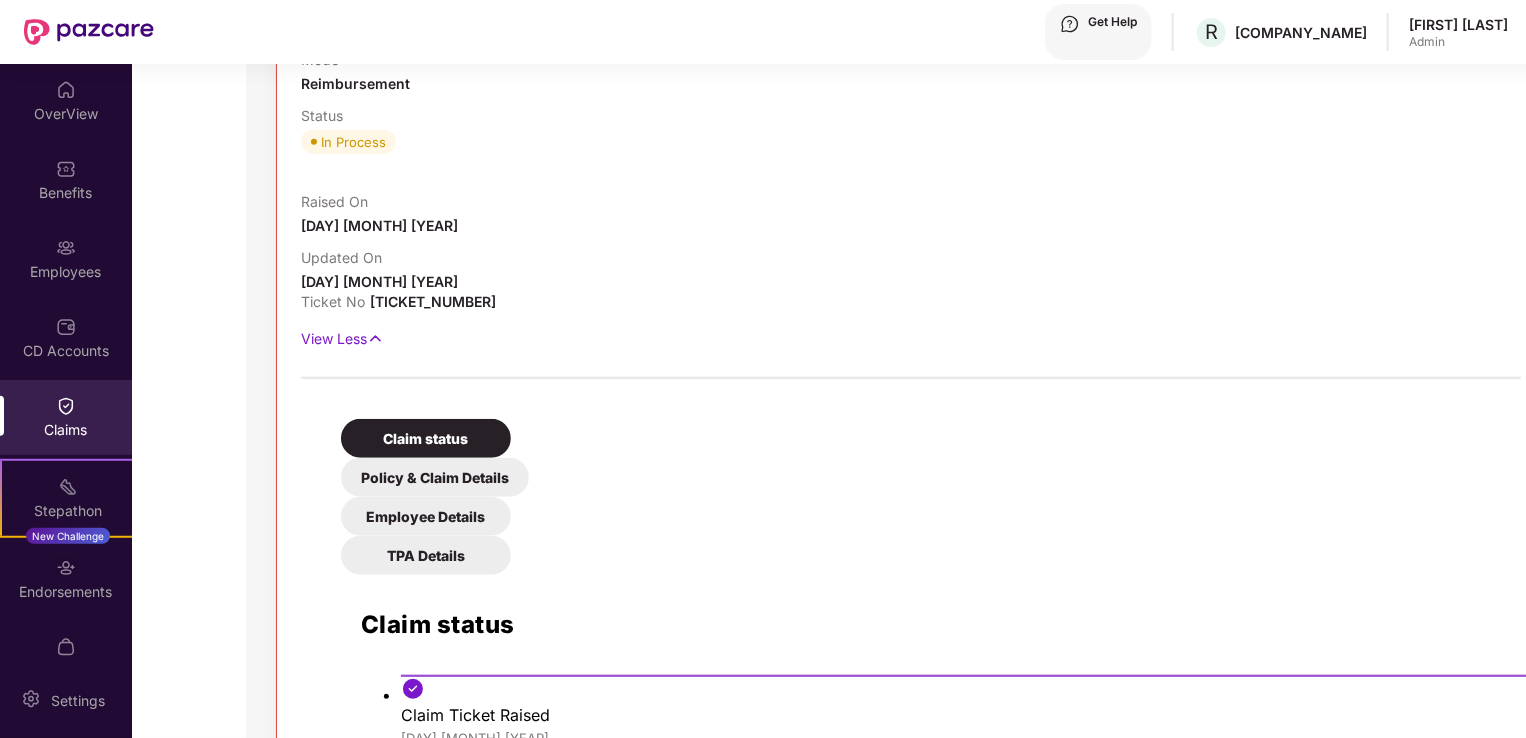 scroll, scrollTop: 482, scrollLeft: 0, axis: vertical 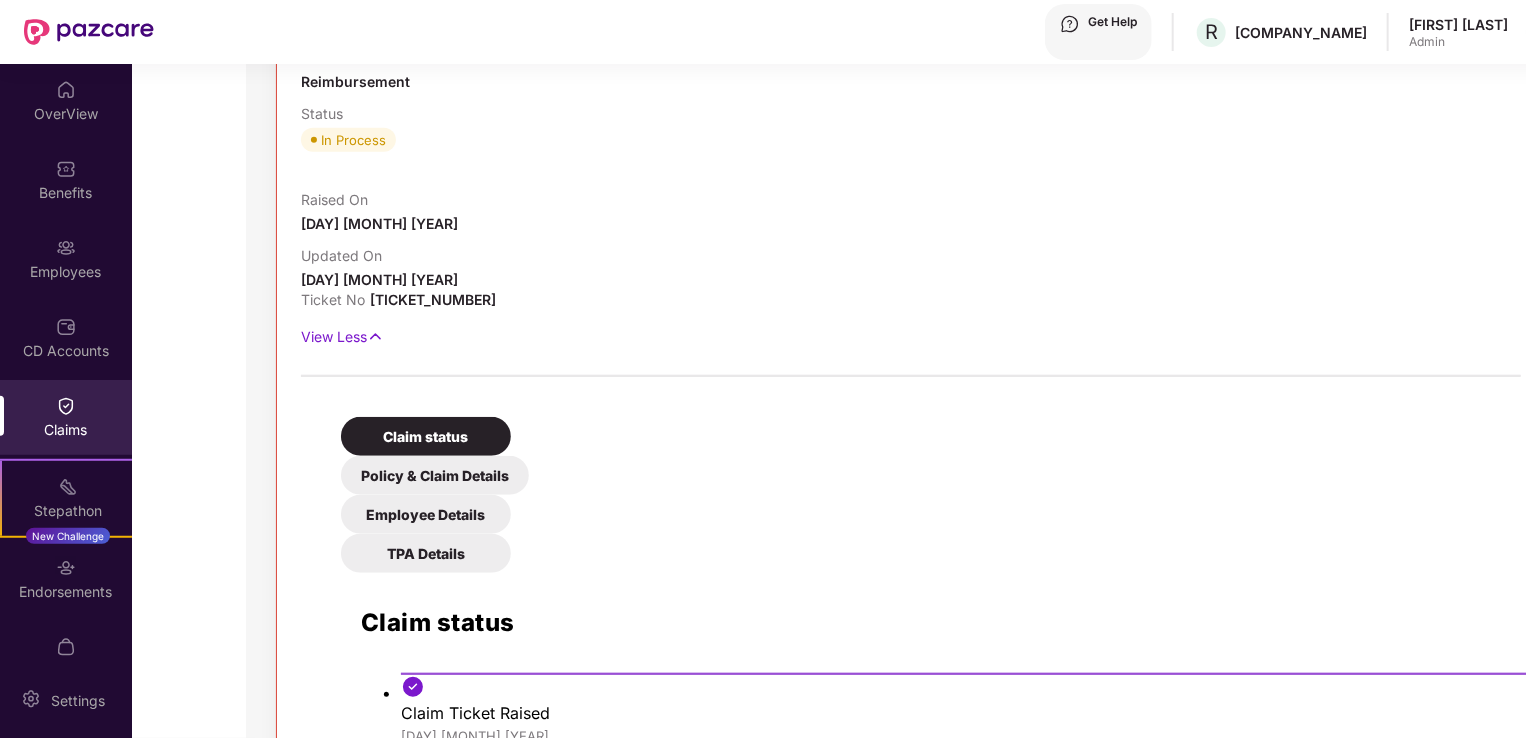 click on "Employee Details" at bounding box center (425, 3890) 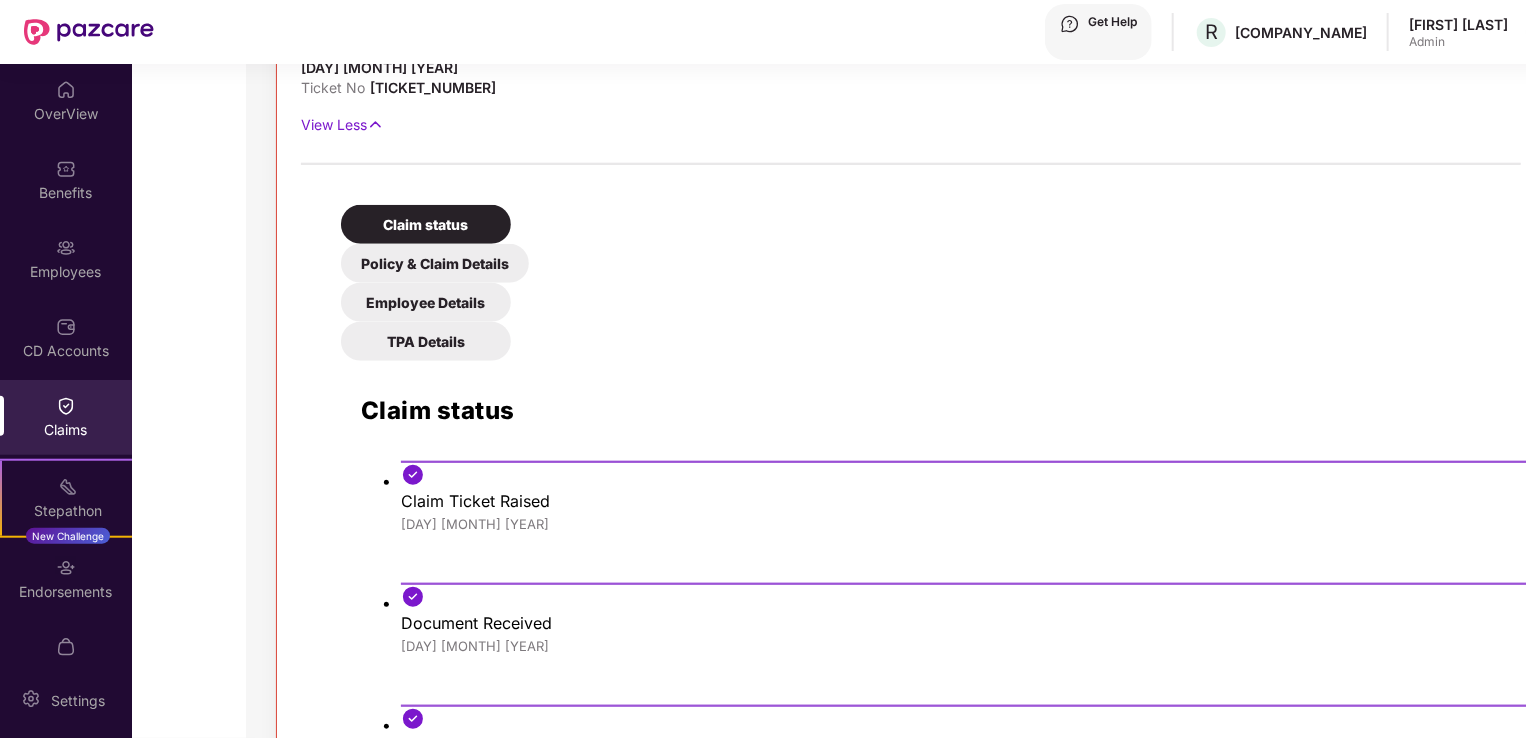scroll, scrollTop: 764, scrollLeft: 0, axis: vertical 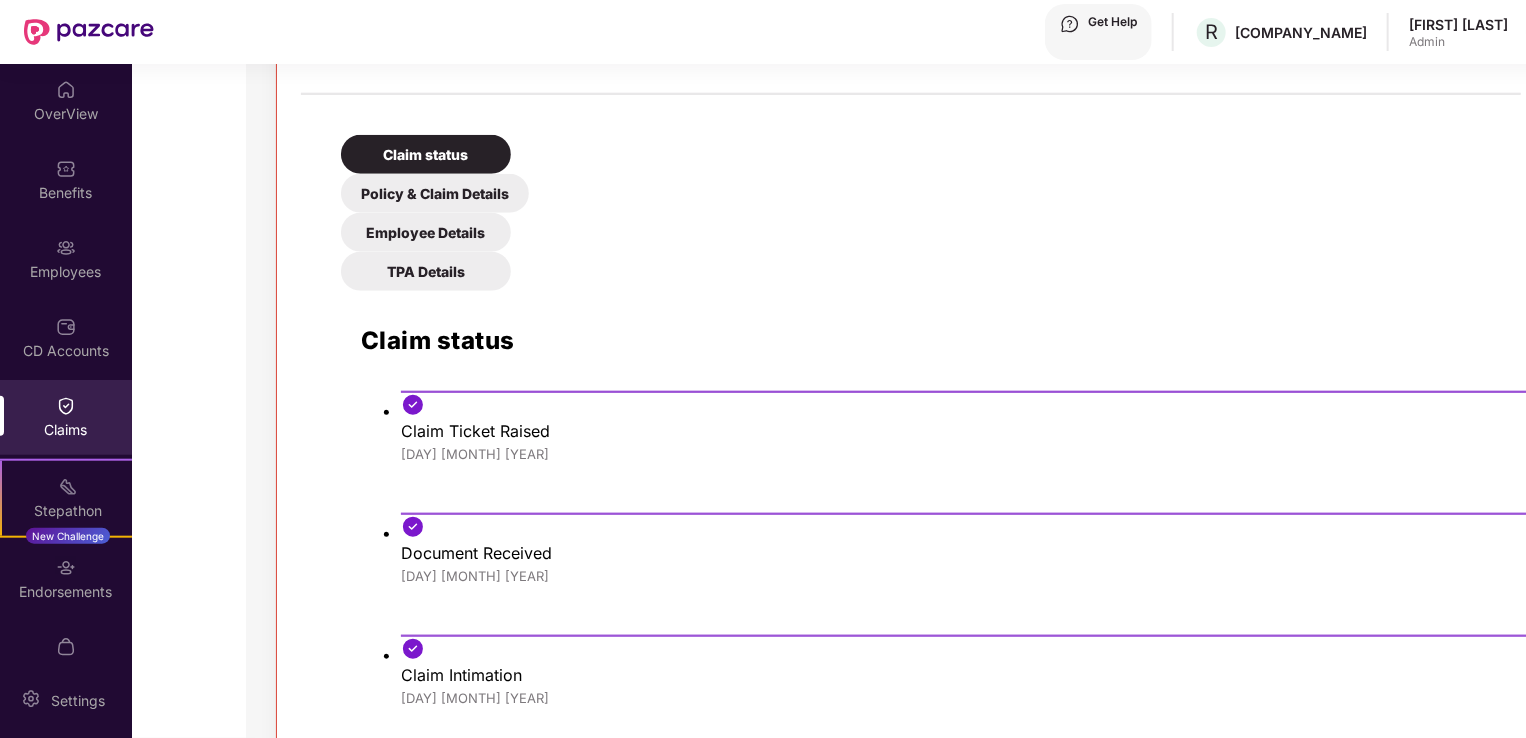 click on "View More" at bounding box center [910, 3378] 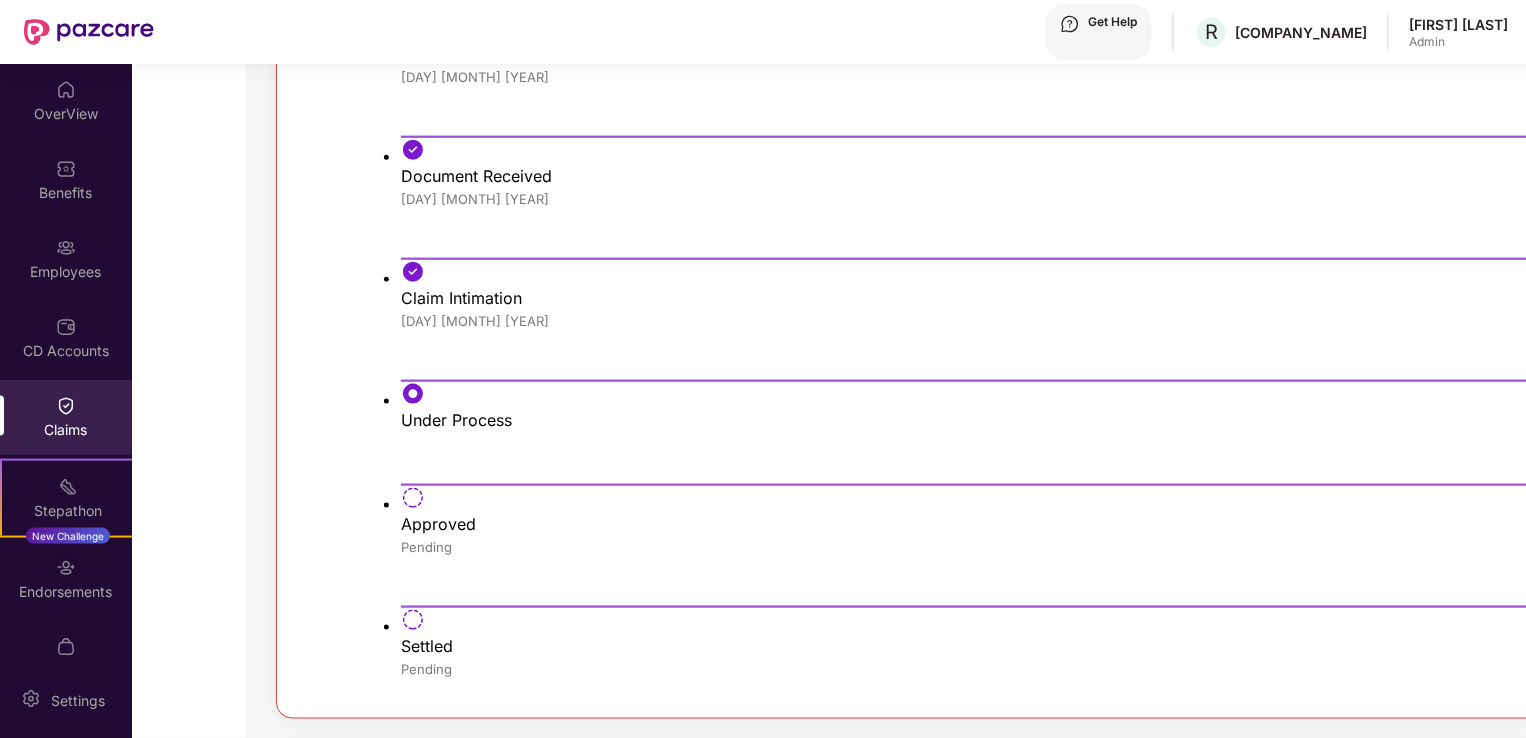 scroll, scrollTop: 1167, scrollLeft: 0, axis: vertical 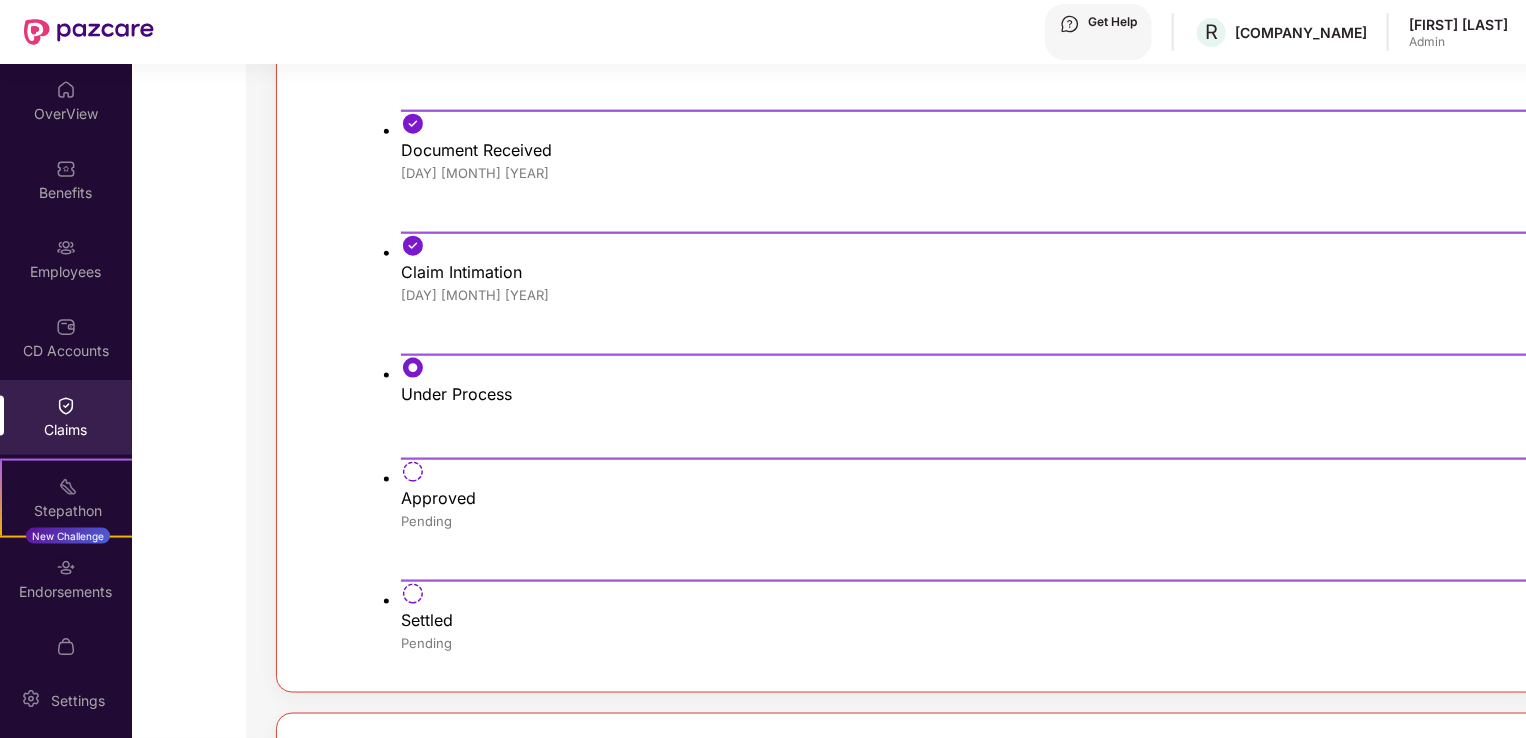 click on "Employee Details" at bounding box center (425, 3205) 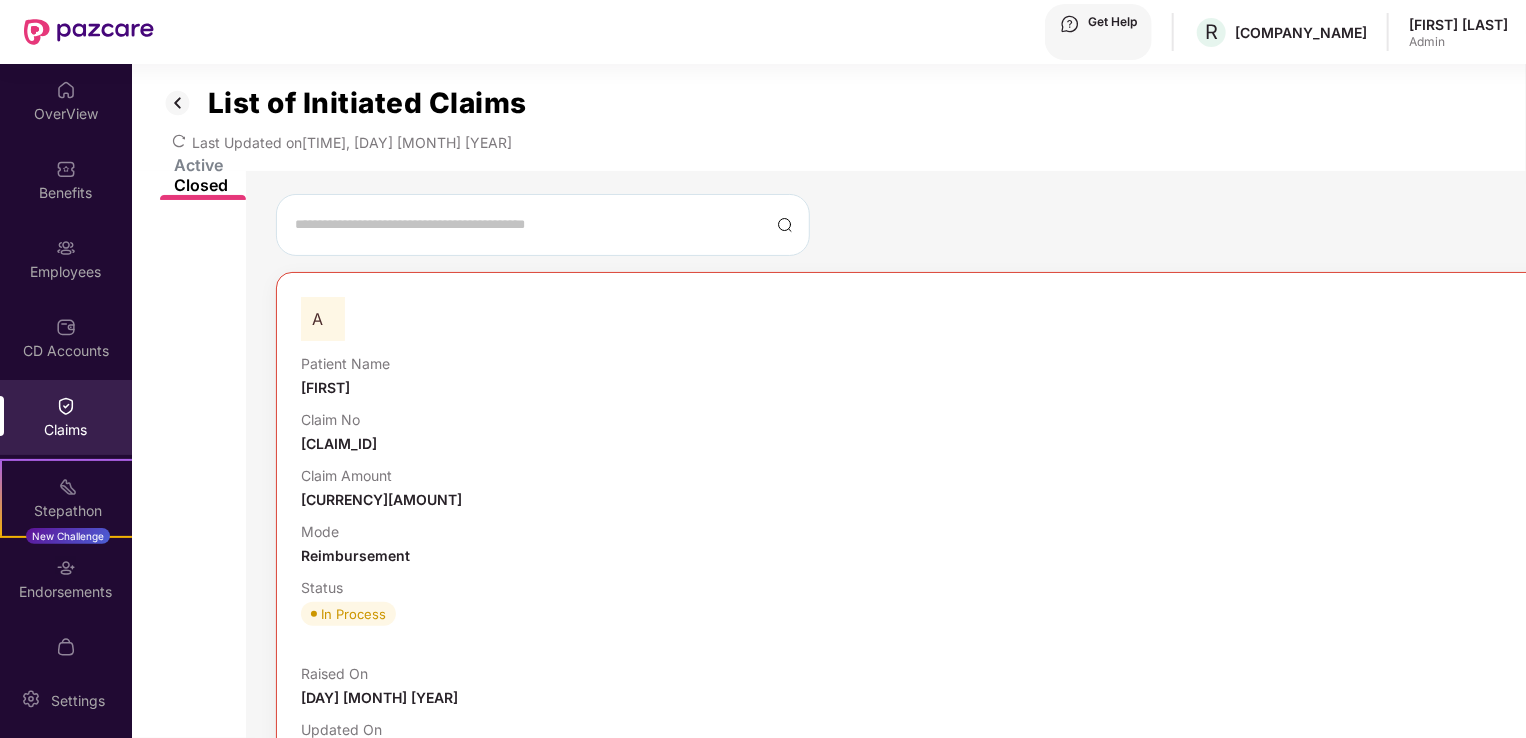 scroll, scrollTop: 0, scrollLeft: 0, axis: both 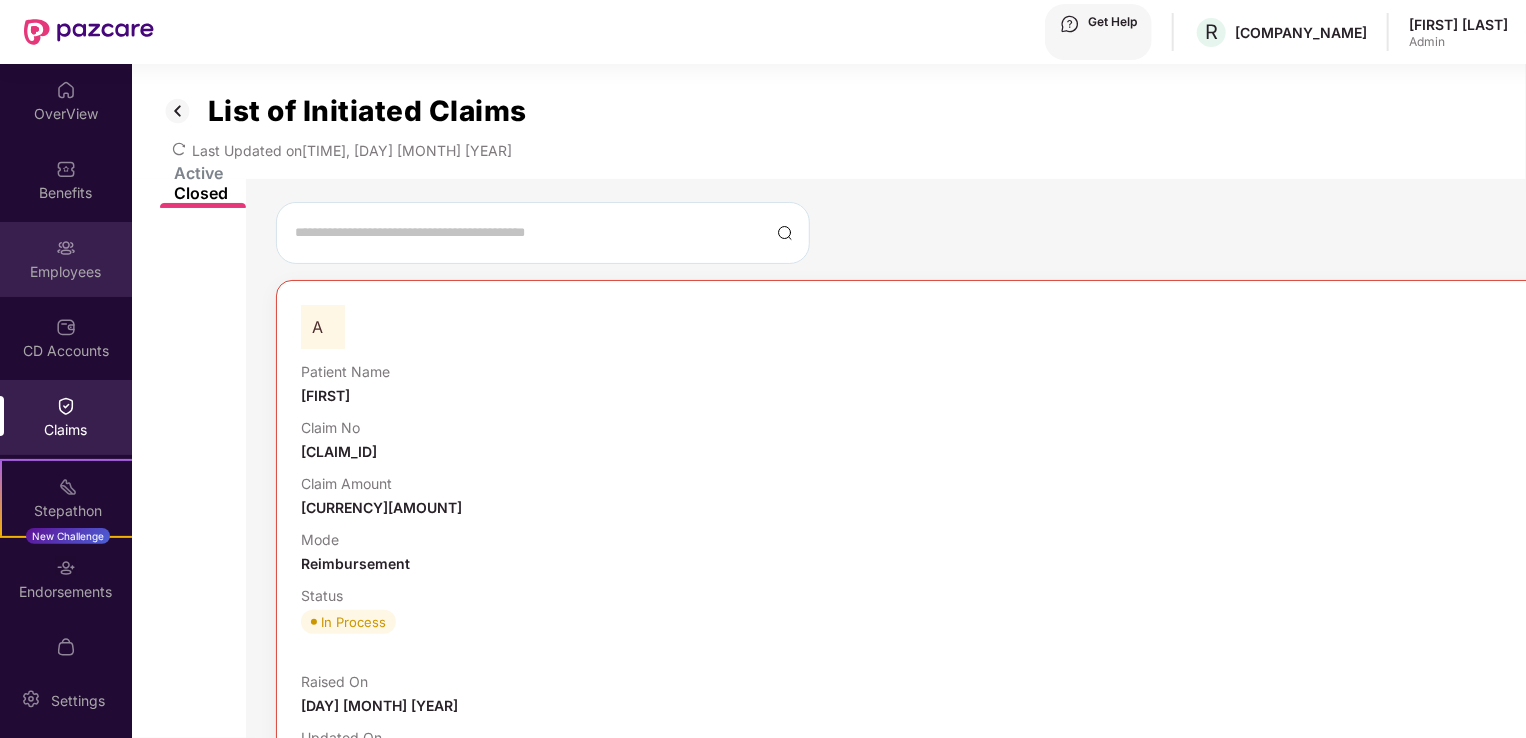 click on "Employees" at bounding box center [66, 259] 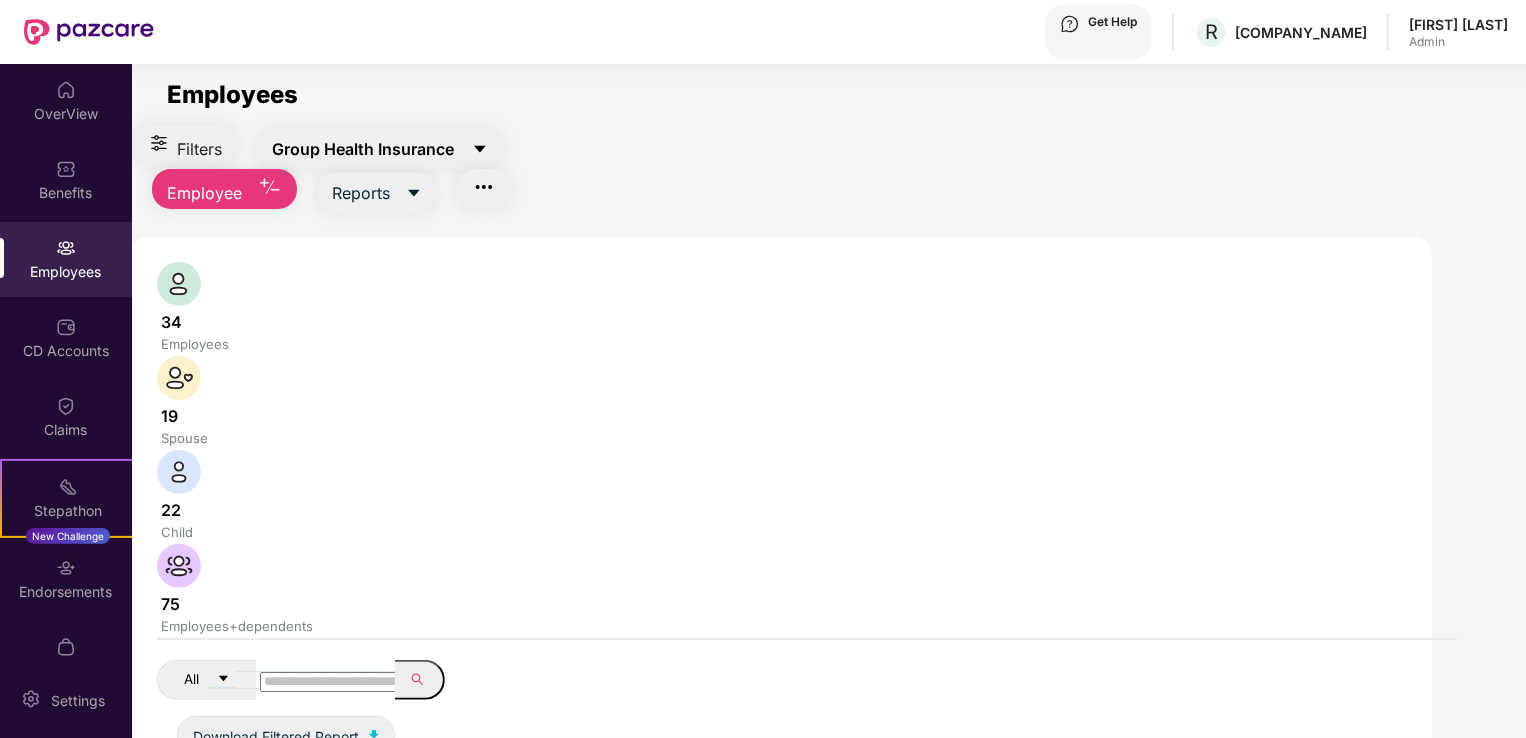 click on "Group Health Insurance" at bounding box center [380, 149] 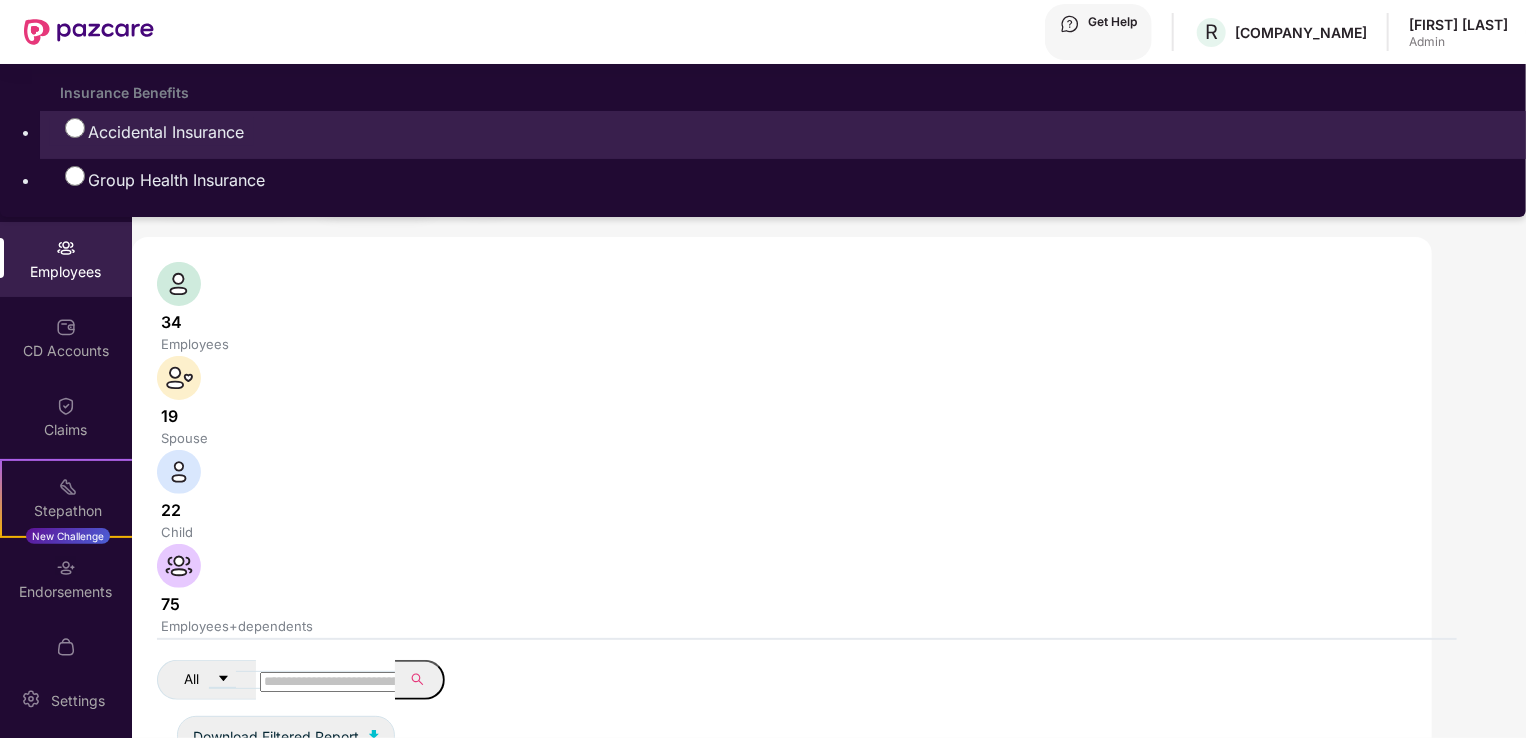 click on "Accidental Insurance" at bounding box center [130, 47] 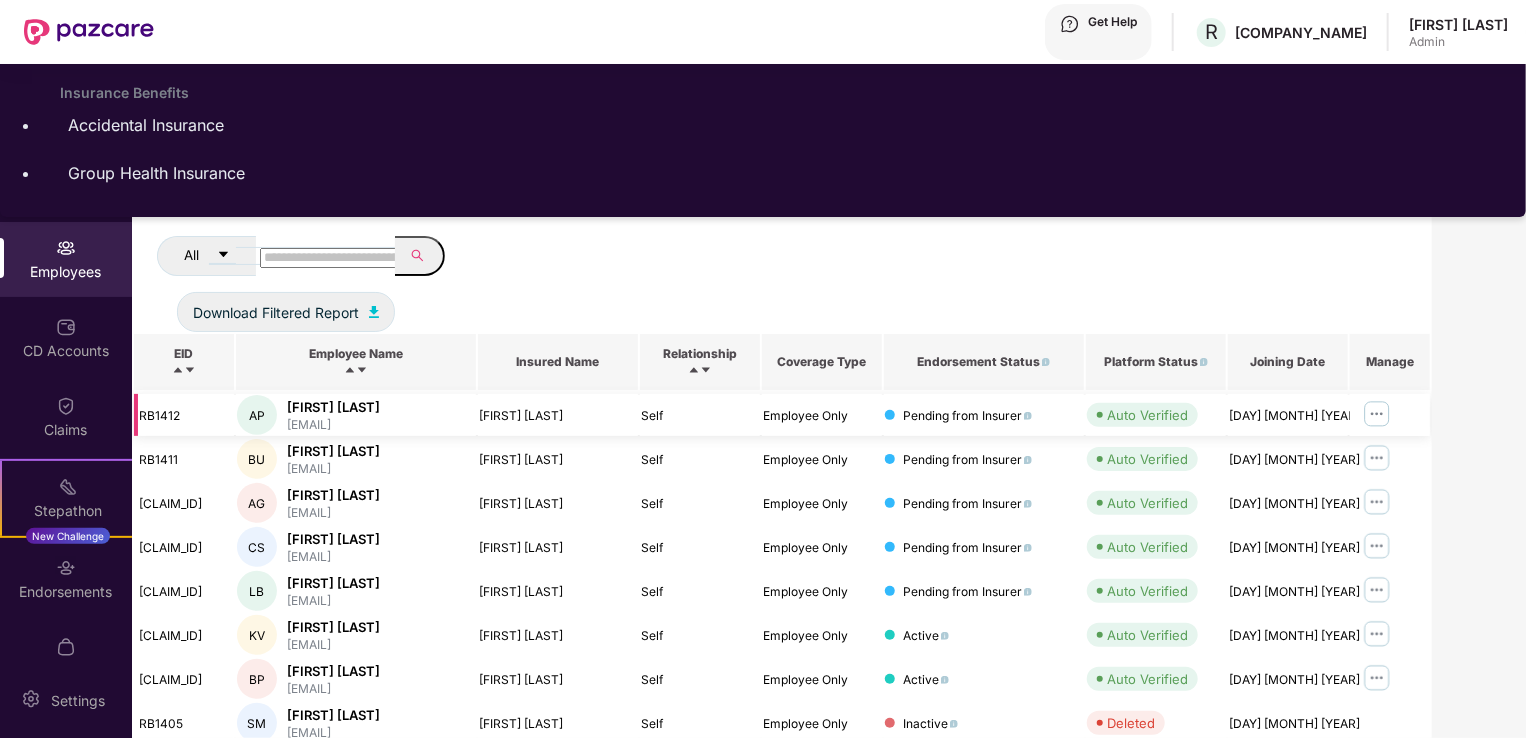 scroll, scrollTop: 140, scrollLeft: 0, axis: vertical 